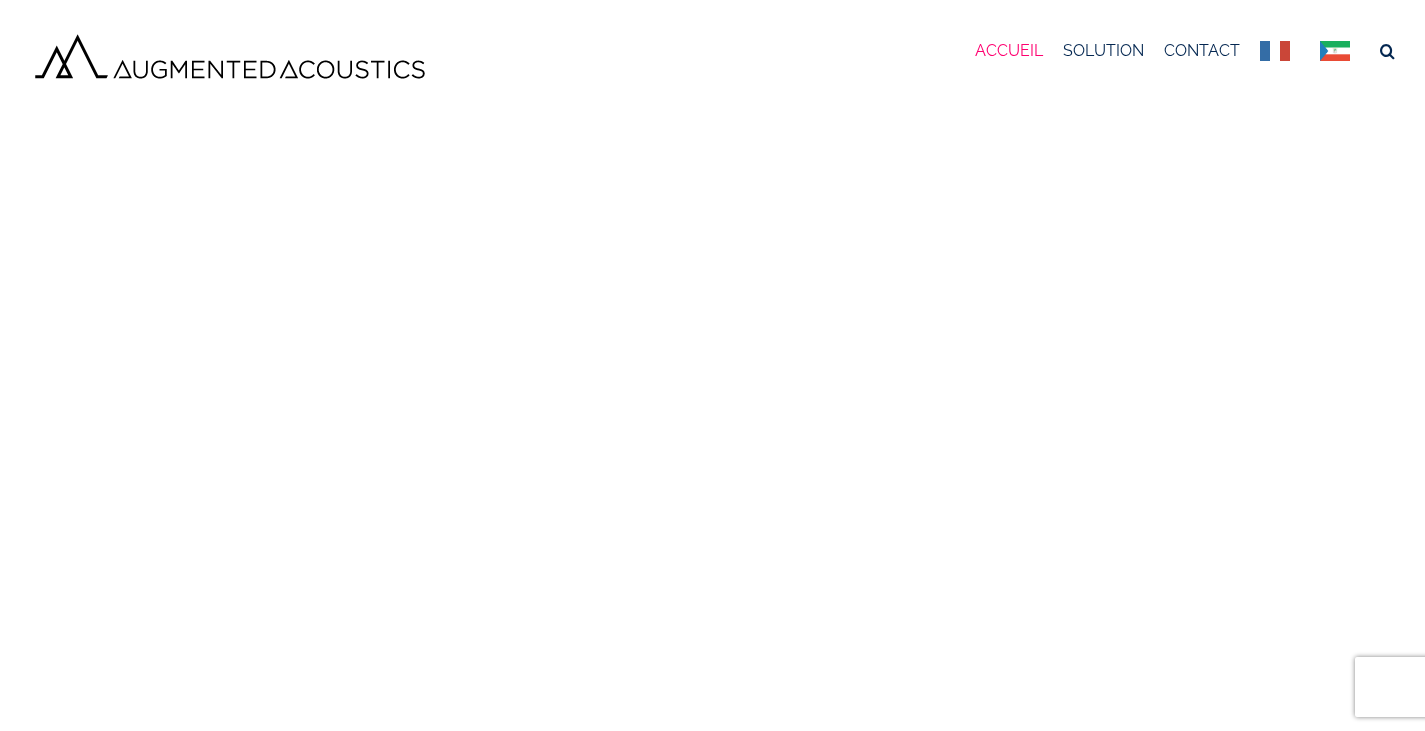 scroll, scrollTop: 0, scrollLeft: 0, axis: both 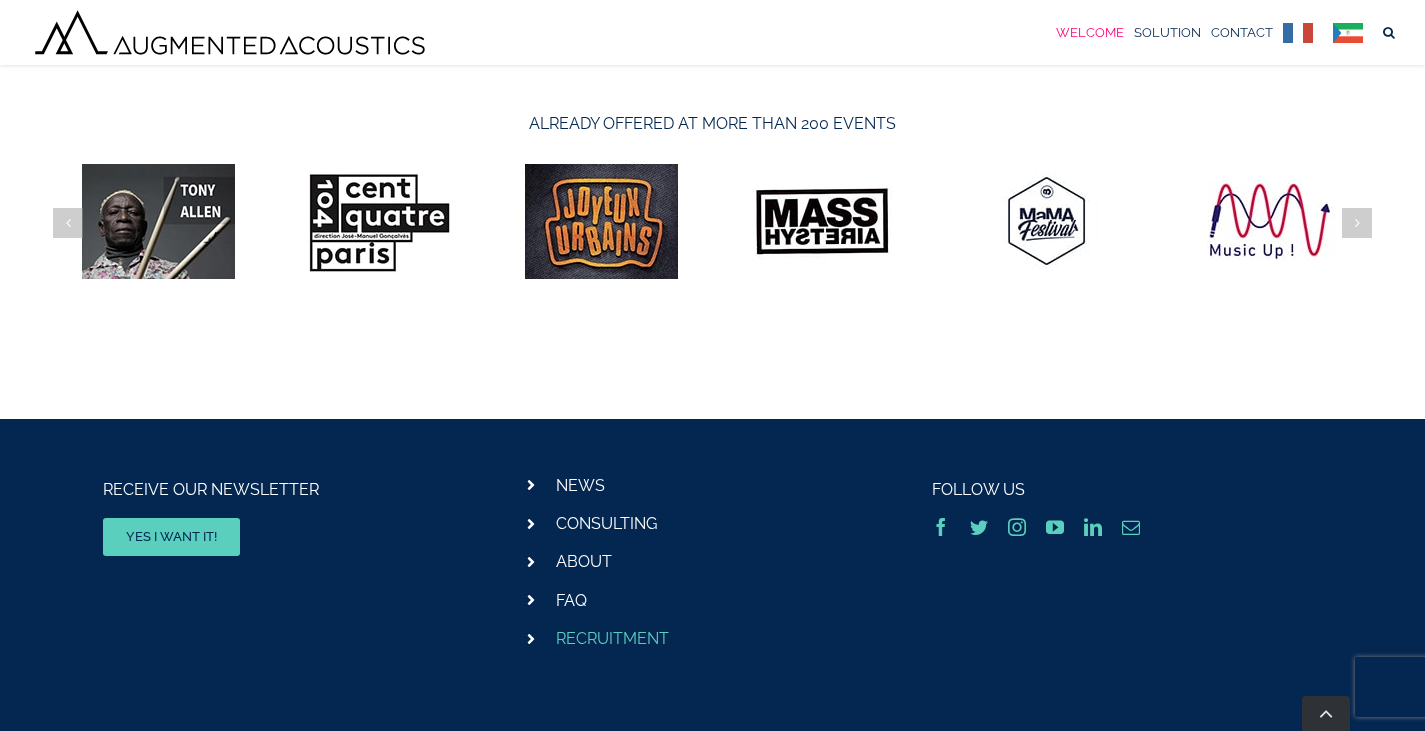 click on "RECRUITMENT" at bounding box center (612, 638) 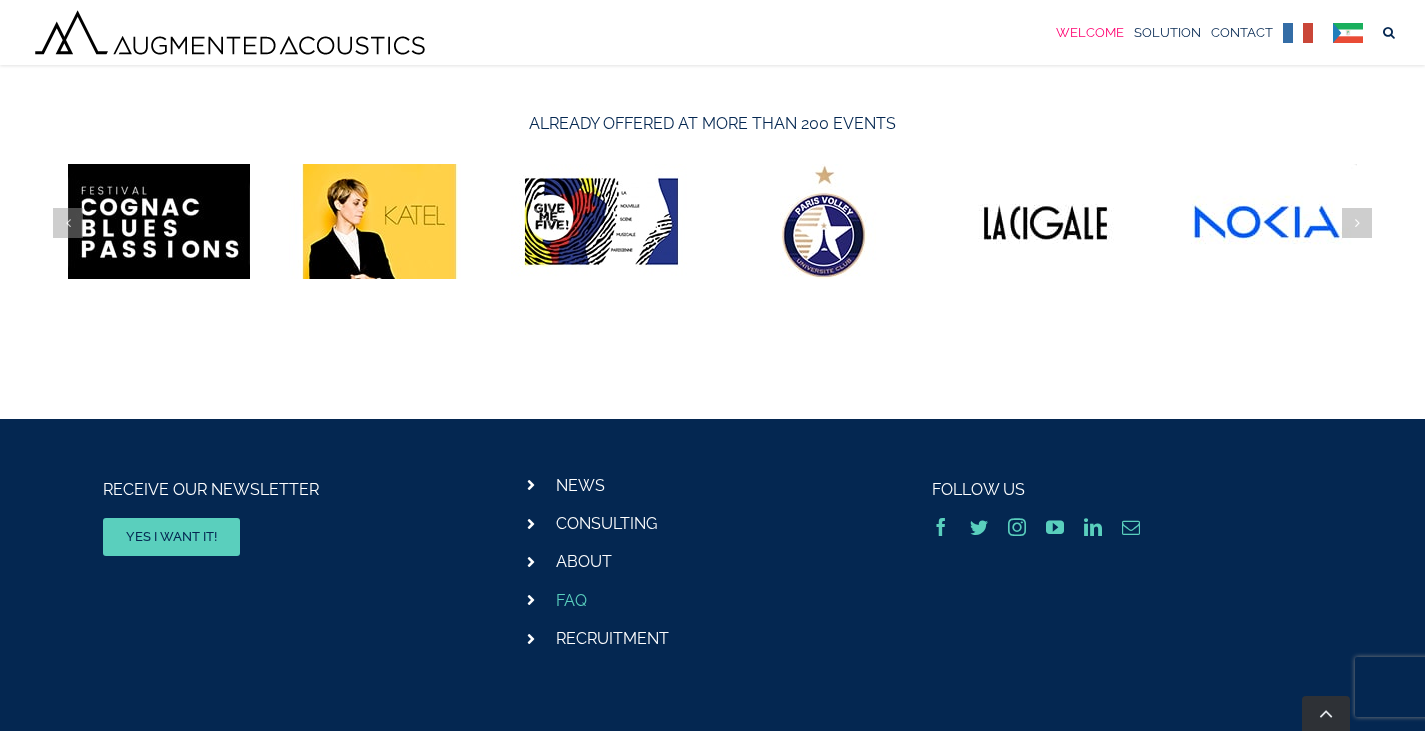 click on "FAQ" at bounding box center [571, 600] 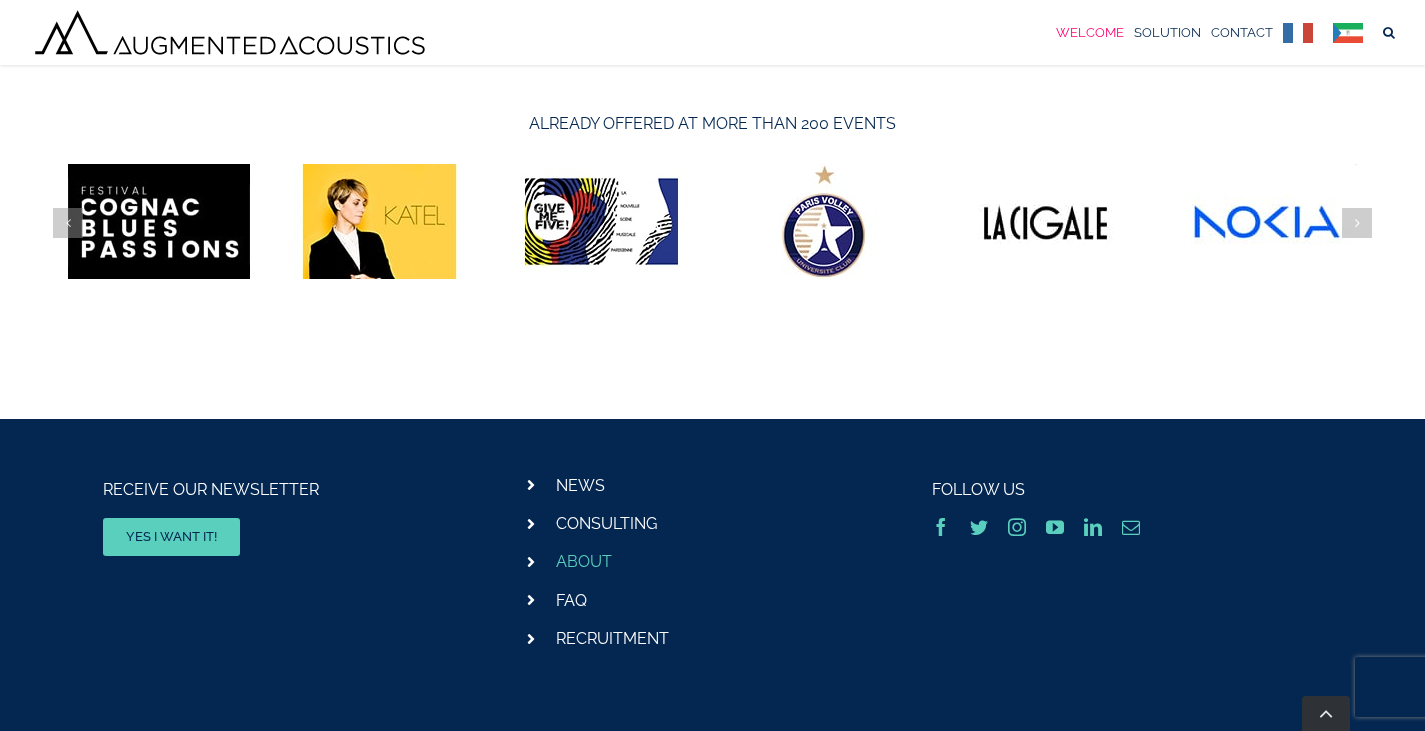 click on "ABOUT" at bounding box center [584, 561] 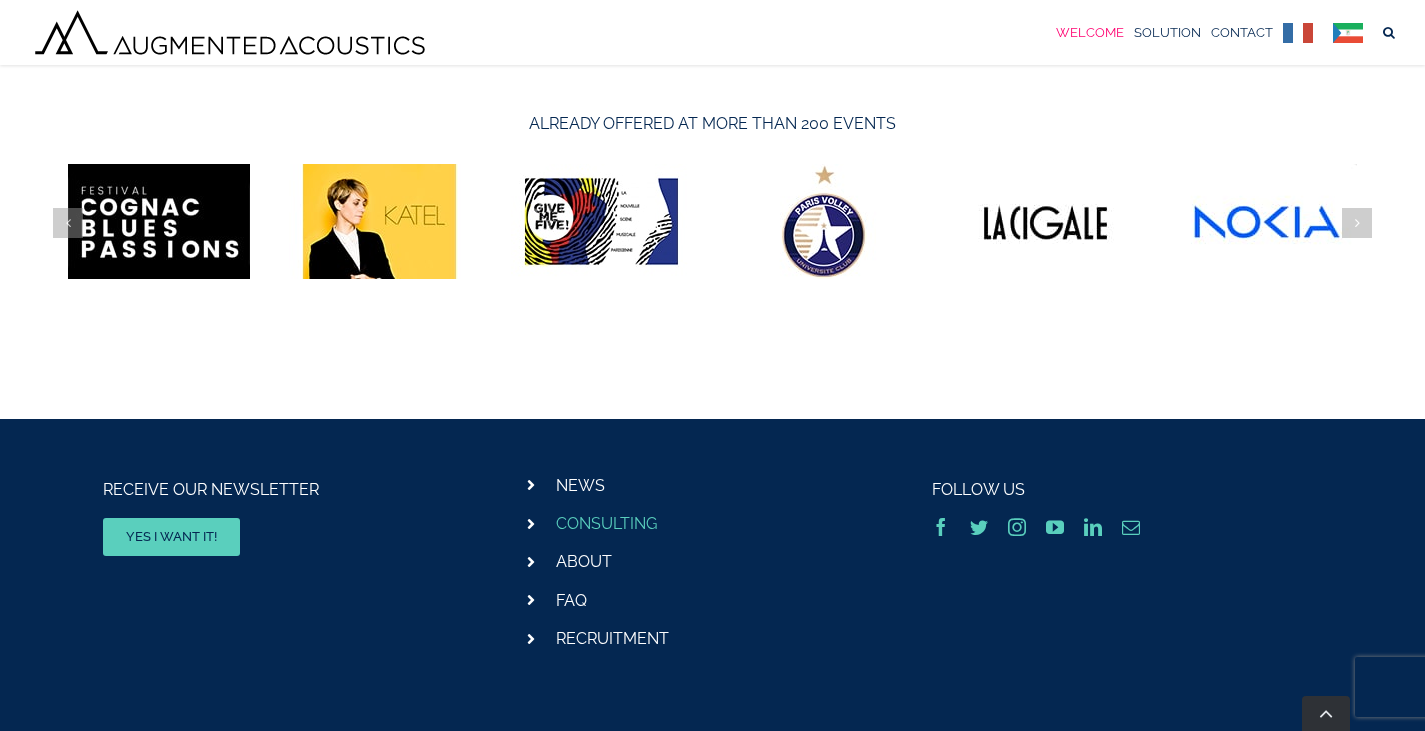 click on "CONSULTING" at bounding box center (606, 523) 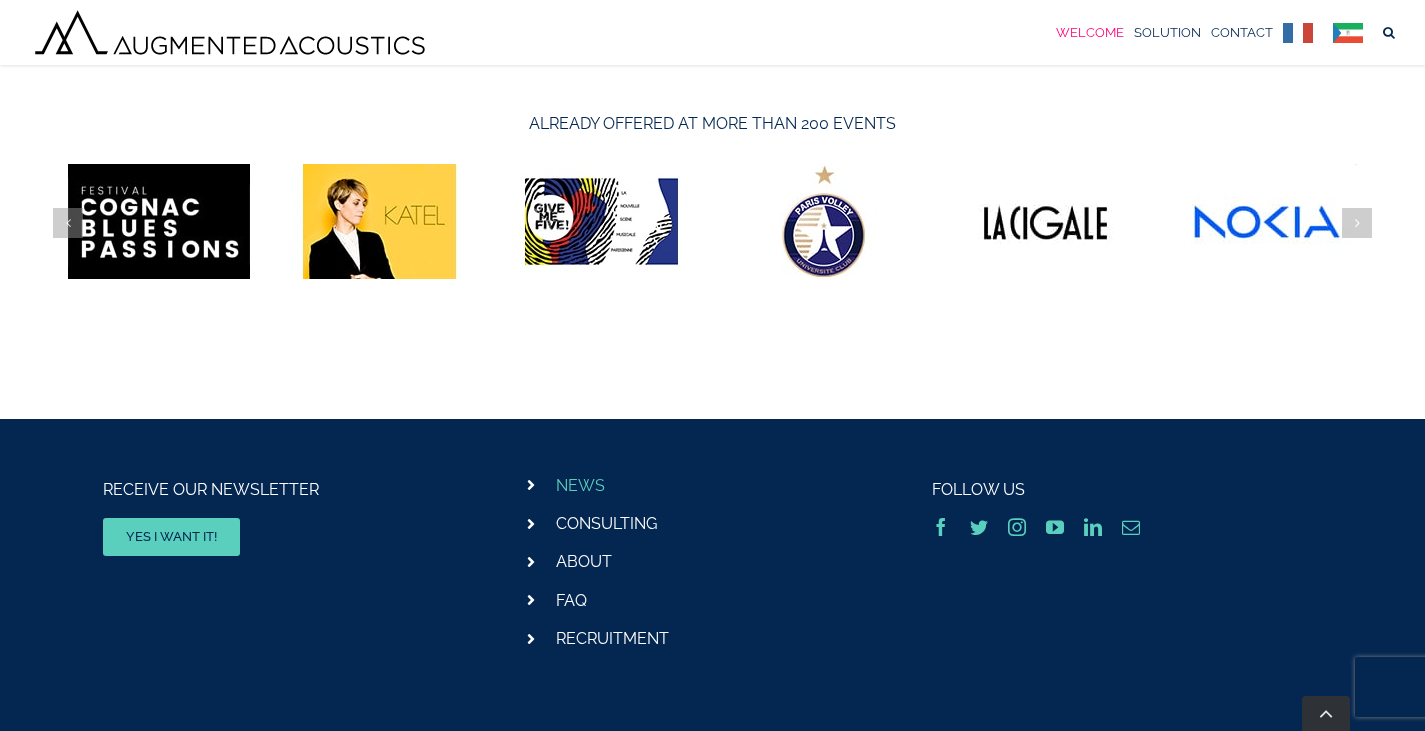 click on "NEWS" at bounding box center [580, 485] 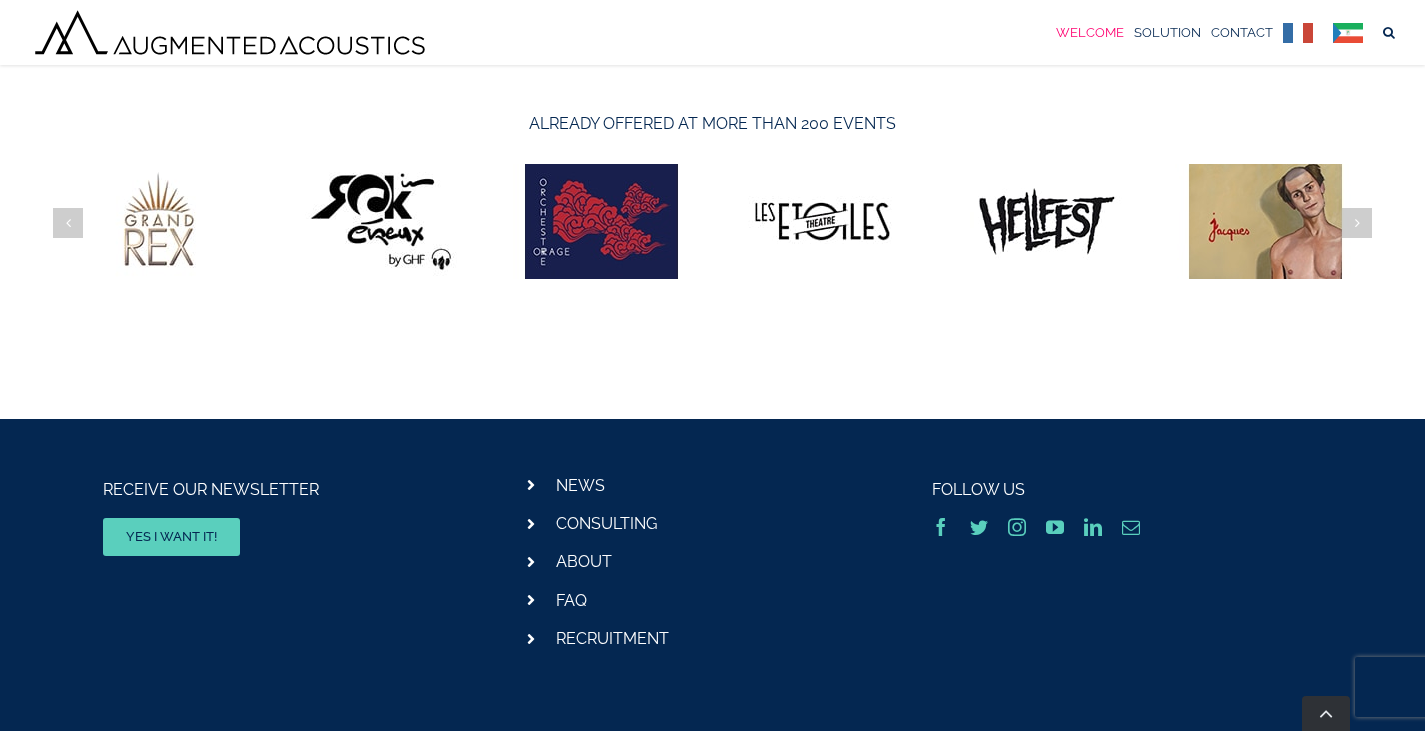 scroll, scrollTop: 6162, scrollLeft: 0, axis: vertical 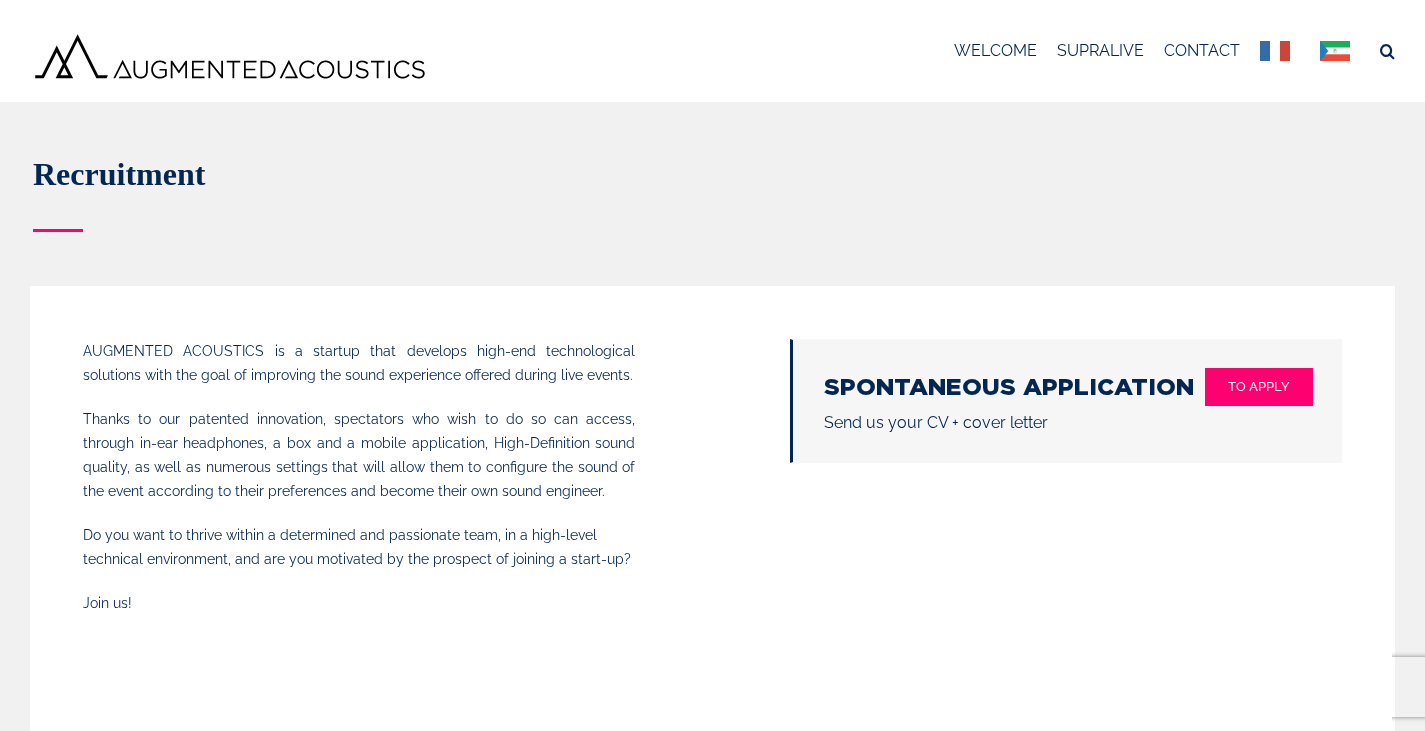 click on "Thanks to our patented innovation, spectators who wish to do so can access, through in-ear headphones, a box and a mobile application, High-Definition sound quality, as well as numerous settings that will allow them to configure the sound of the event according to their preferences and become their own sound engineer." at bounding box center [359, 363] 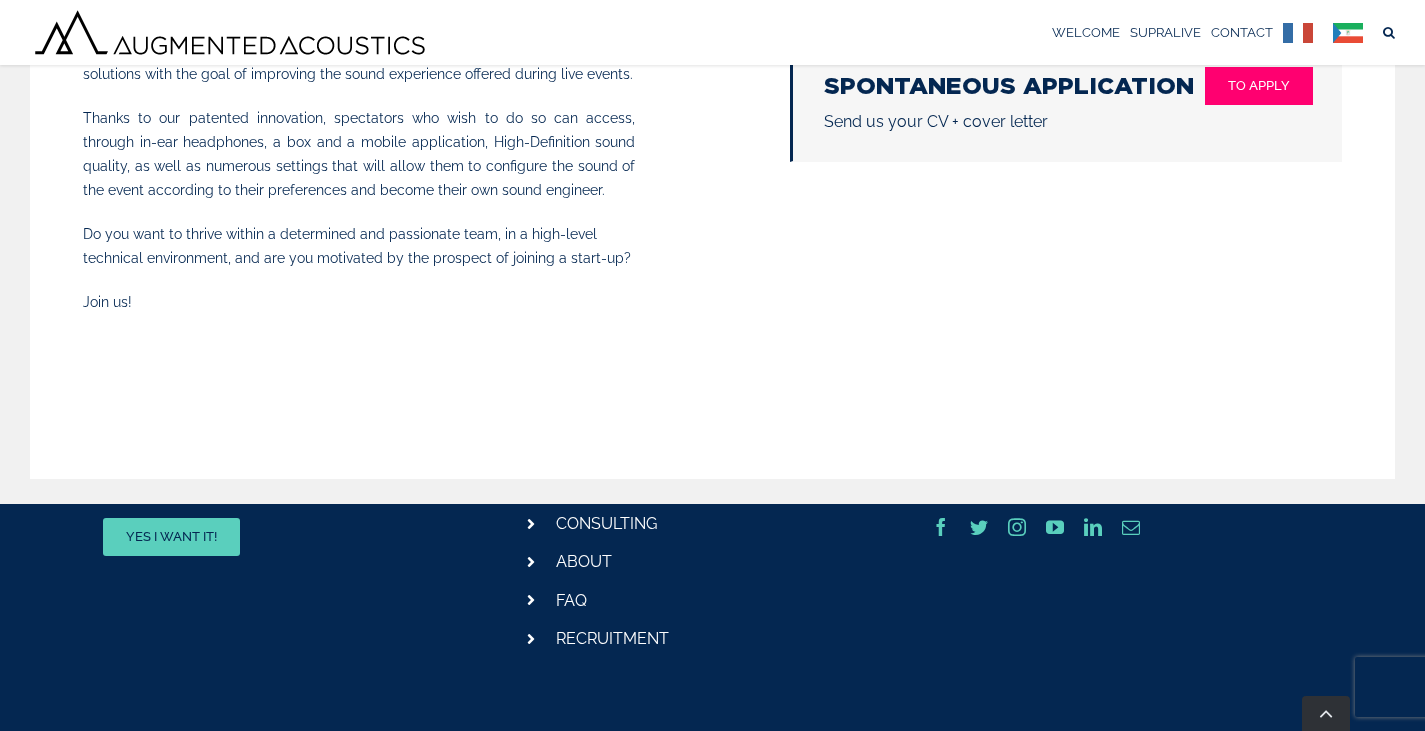 scroll, scrollTop: 349, scrollLeft: 0, axis: vertical 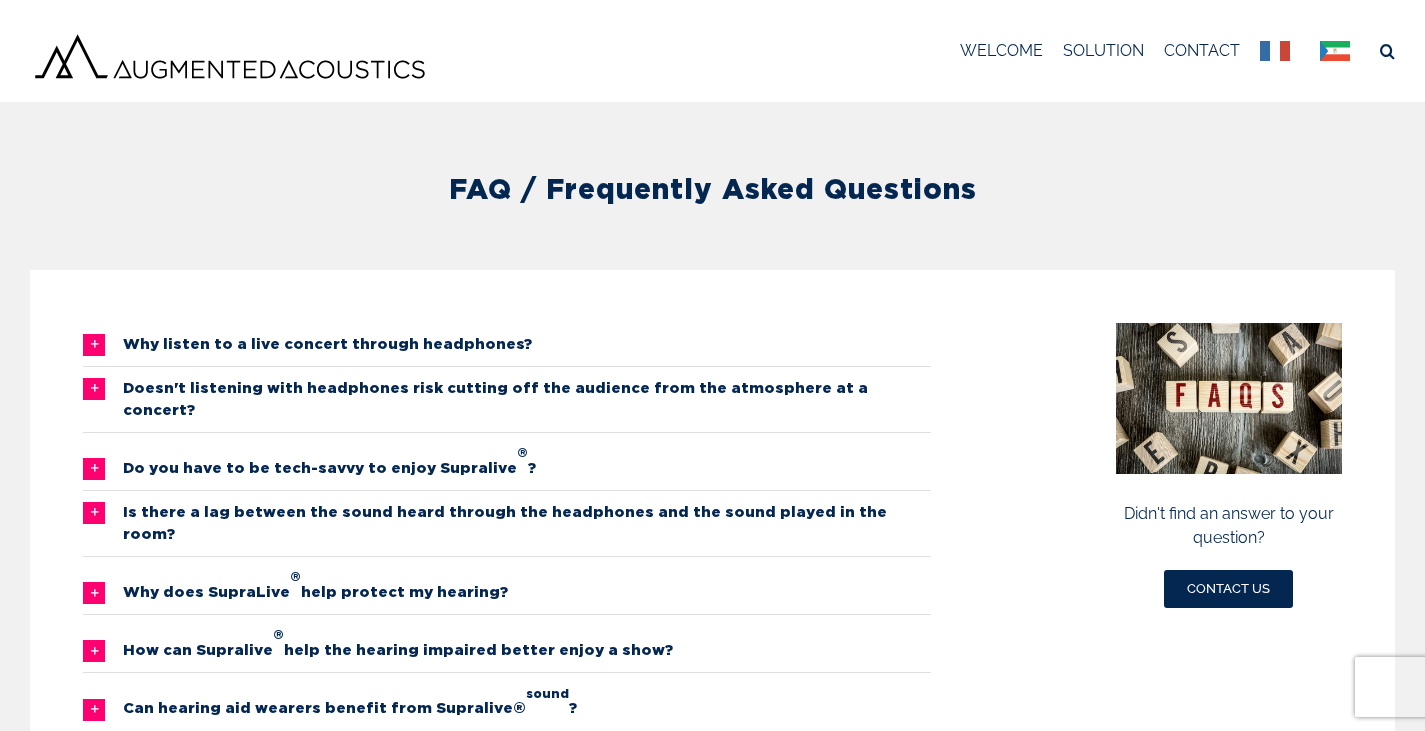 click on "CONTACT US" at bounding box center [1228, 588] 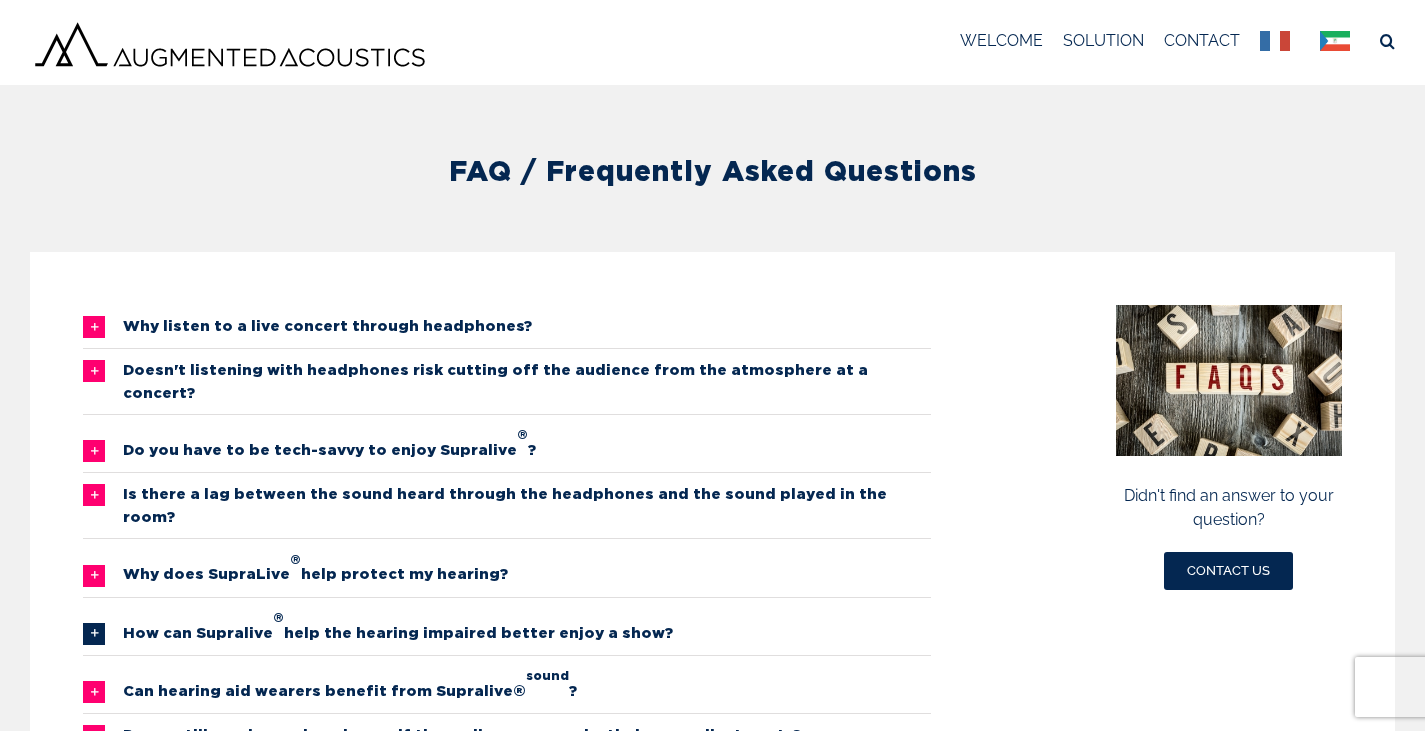 scroll, scrollTop: 0, scrollLeft: 0, axis: both 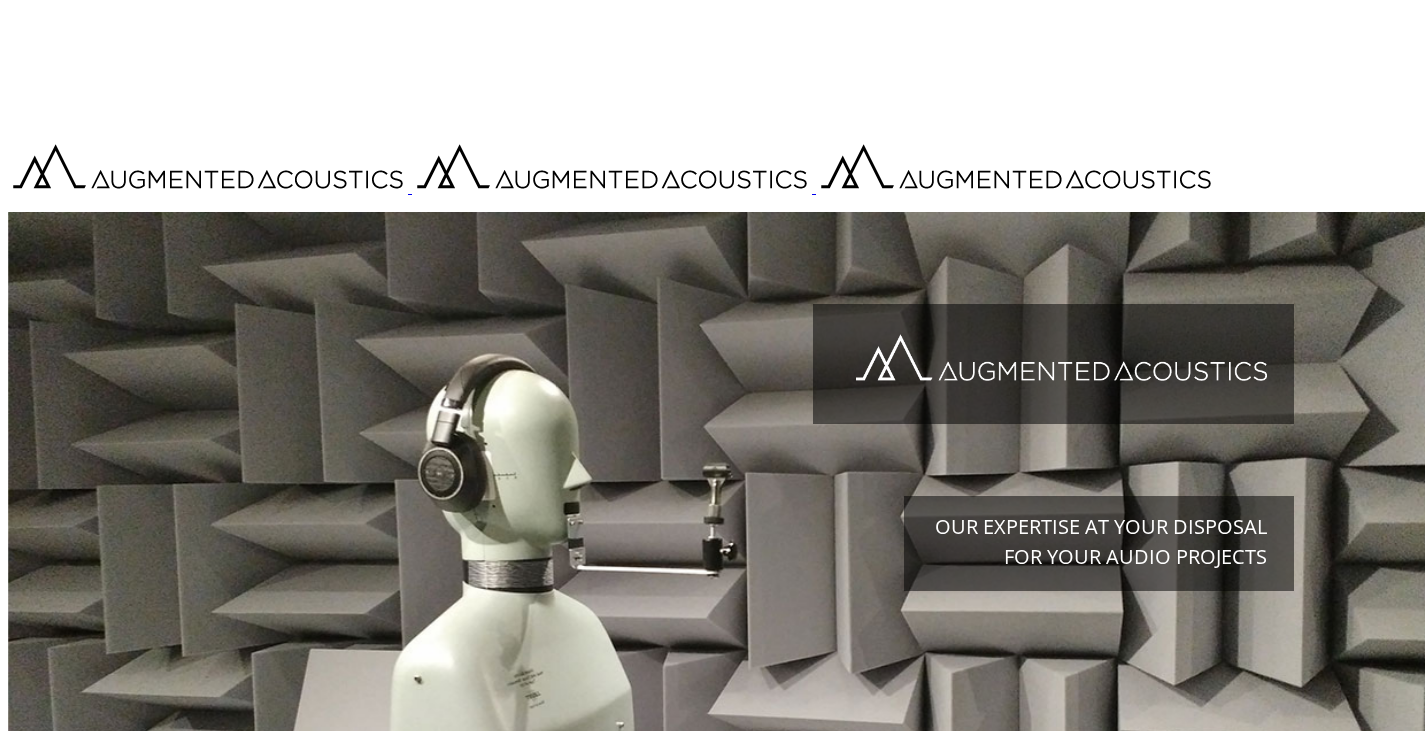 click on "WELCOME SOLUTION FEATURES FOR FESTIVALS FOR THE ROOMS FOR SPORT ACCESSIBILITY MEGALIVE CONTACT
To research:

WELCOME SOLUTION FEATURES FOR FESTIVALS FOR THE ROOMS FOR SPORT ACCESSIBILITY MEGALIVE CONTACT
To research:

WELCOME SOLUTION FEATURES FOR FESTIVALS FOR THE ROOMS FOR SPORT ACCESSIBILITY MEGALIVE CONTACT
WELCOME SOLUTION FEATURES FOR FESTIVALS FOR THE ROOMS FOR SPORT ACCESSIBILITY MEGALIVE CONTACT" at bounding box center (712, 429) 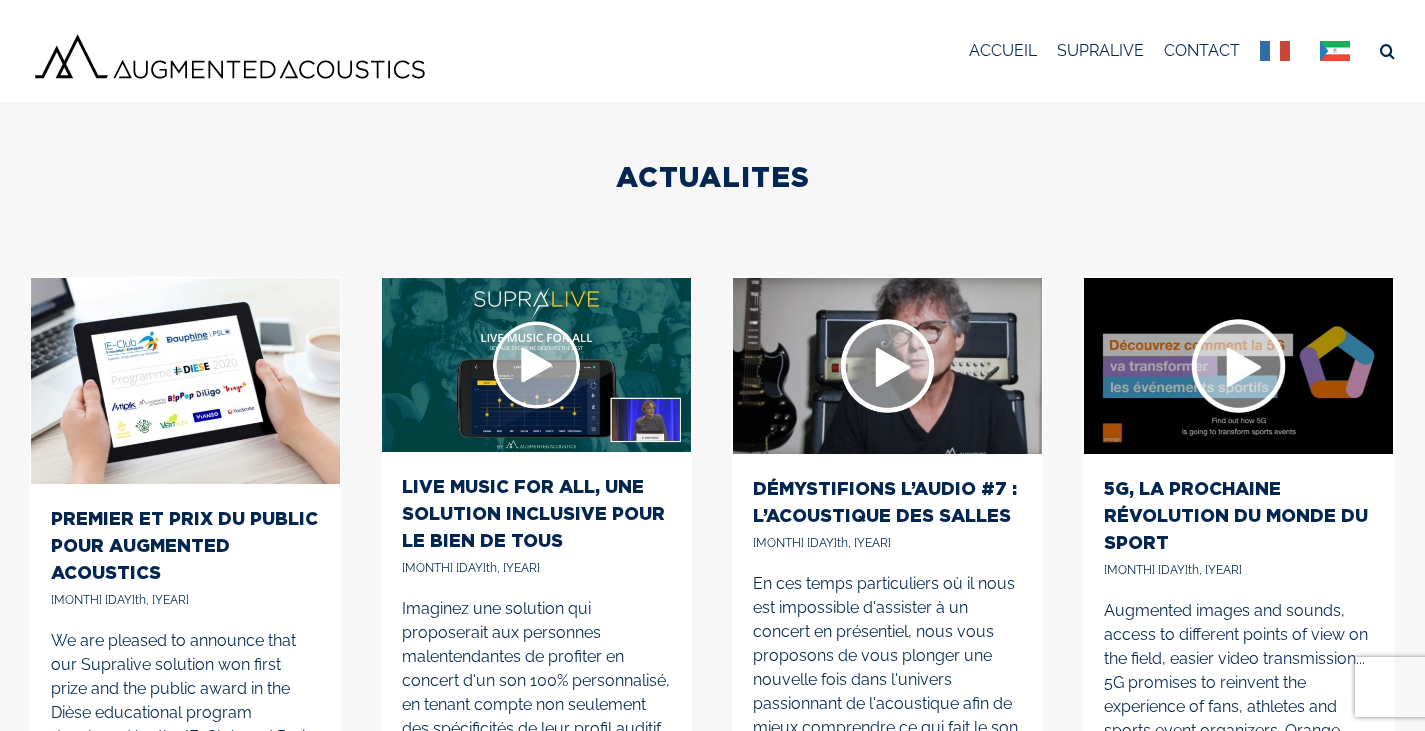 scroll, scrollTop: 0, scrollLeft: 0, axis: both 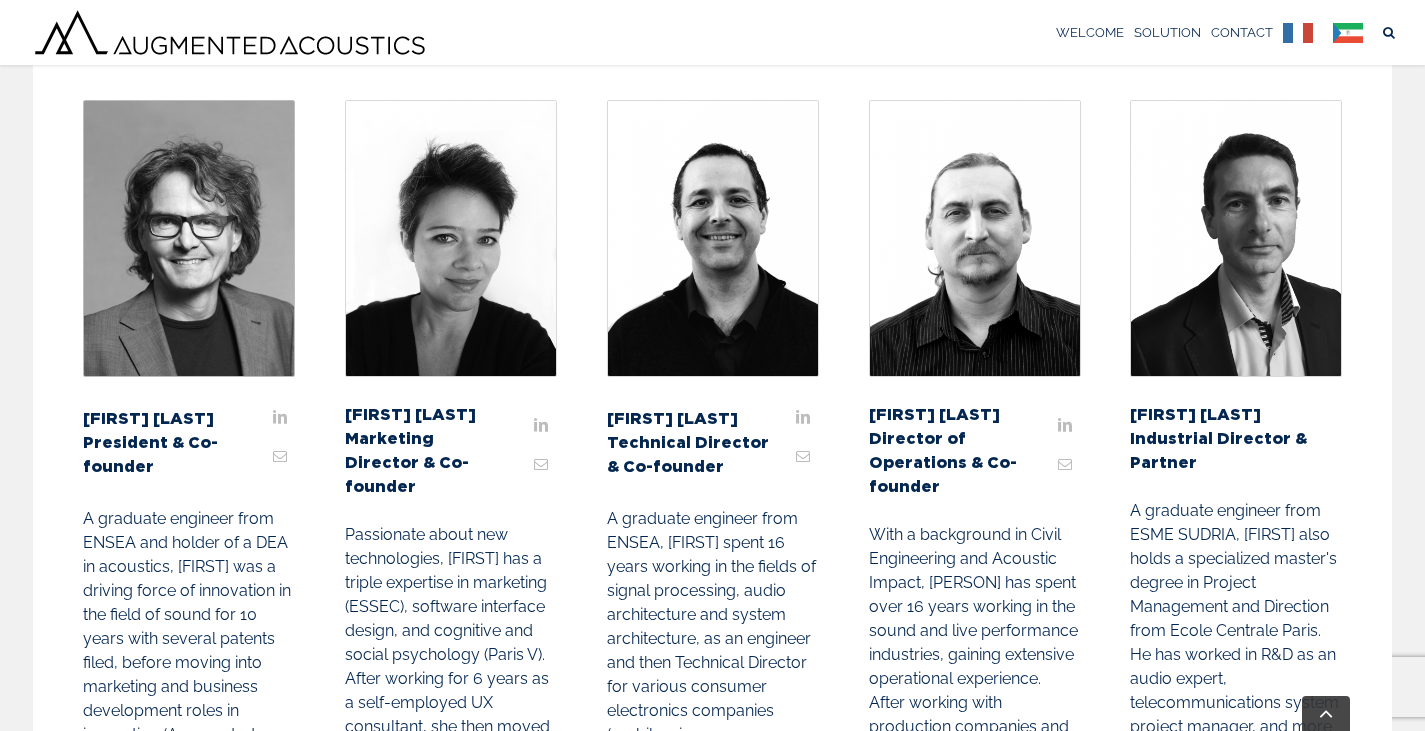click on "STEPHANE DUFOSSE" at bounding box center [162, 418] 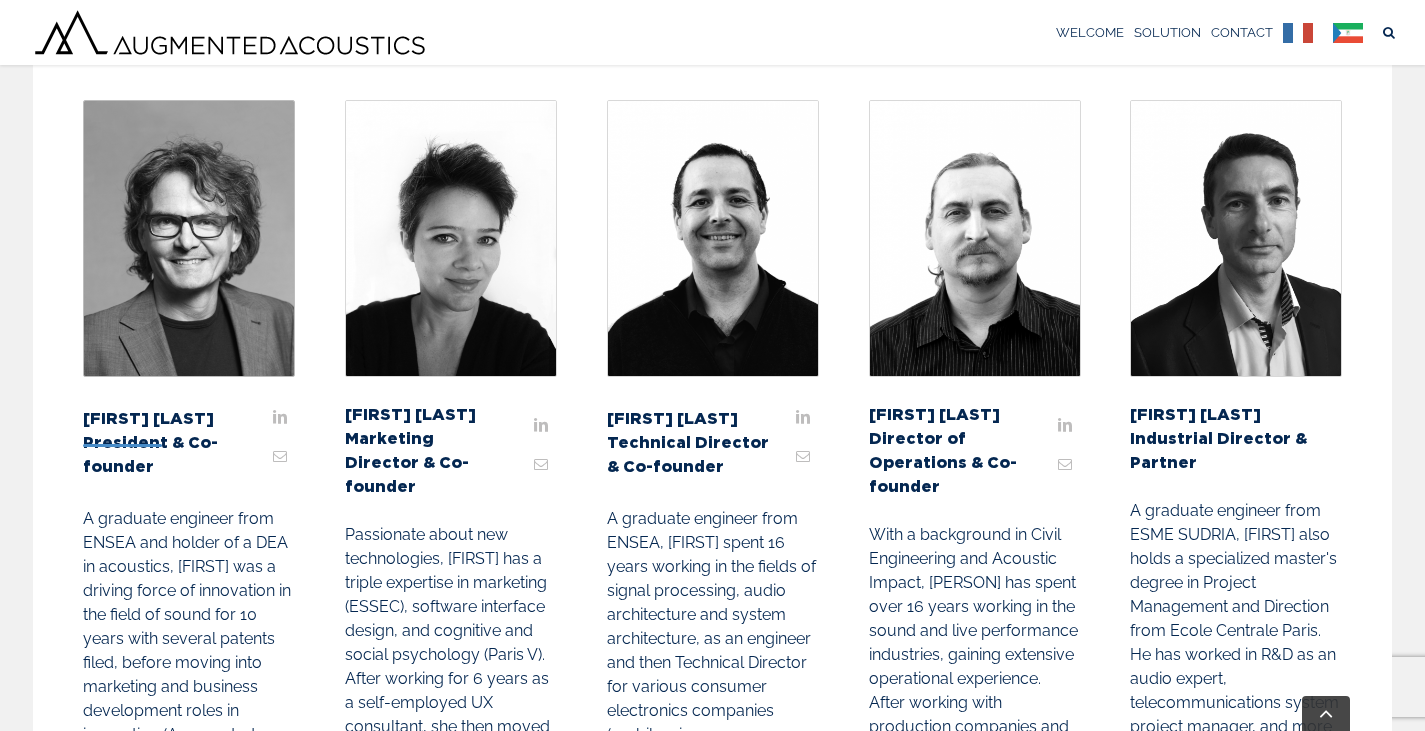 copy on "DUFOSSE" 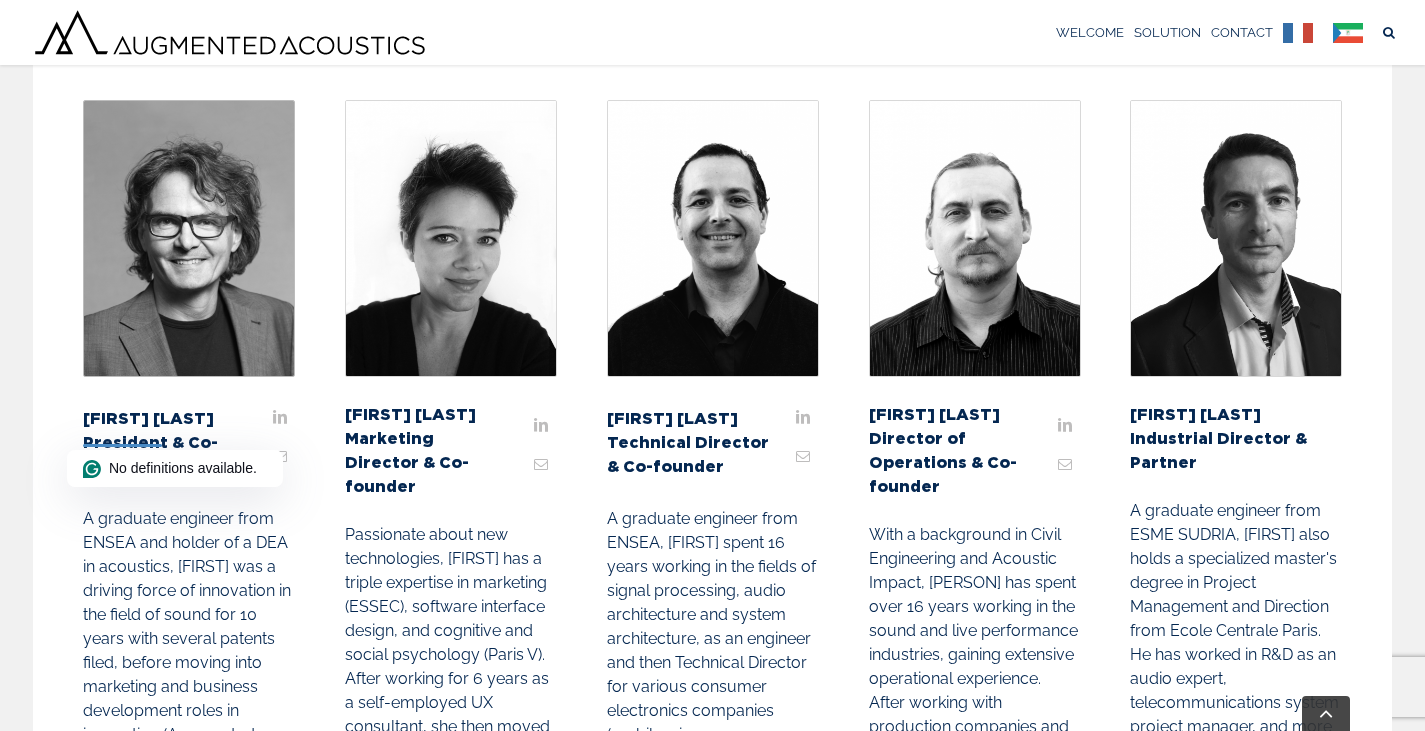 click on "ABOUT Augmented Acoustics SAS was created by 4 partners united by their passion for music, innovation and new technologies. The many concerts they attended led them to believe that it would be truly wonderful if every spectator could benefit from tailor-made, high-definition sound. Hear the lyrics of a song perfectly. Treat themselves to the luxury of a private concert during a traditional concert. Turn up the volume of the double bass. Equalize the frequencies according to their hearing.
Because live music must be accessible to all and in the best conditions, they decided to combine their skills to create AUGMENTED ACOUSTICS in order to offer spectators a High-Definition sound experience that can be personalized in real time with SupraLive  ®  , and for musicians on stage with SupraMonitor, a new generation in-ear monitoring solution.
Although natively designed for live music listening, Supralive® technology  can
OUR TEAM STEPHANE DUFOSSE President & Co-founder
STEPHANIE PLAsse
LAURENT SAID" at bounding box center [712, 806] 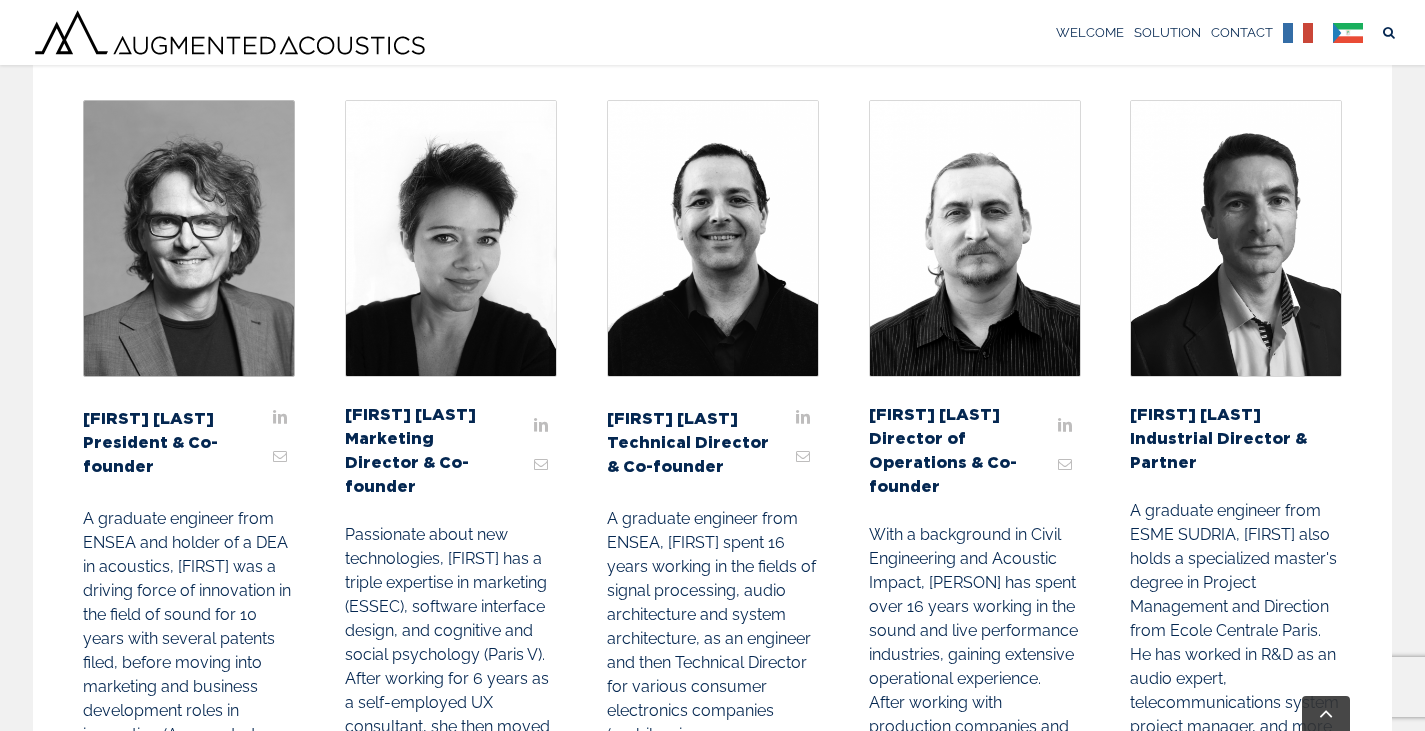 click on "STEPHANIE PLAsse" at bounding box center (410, 414) 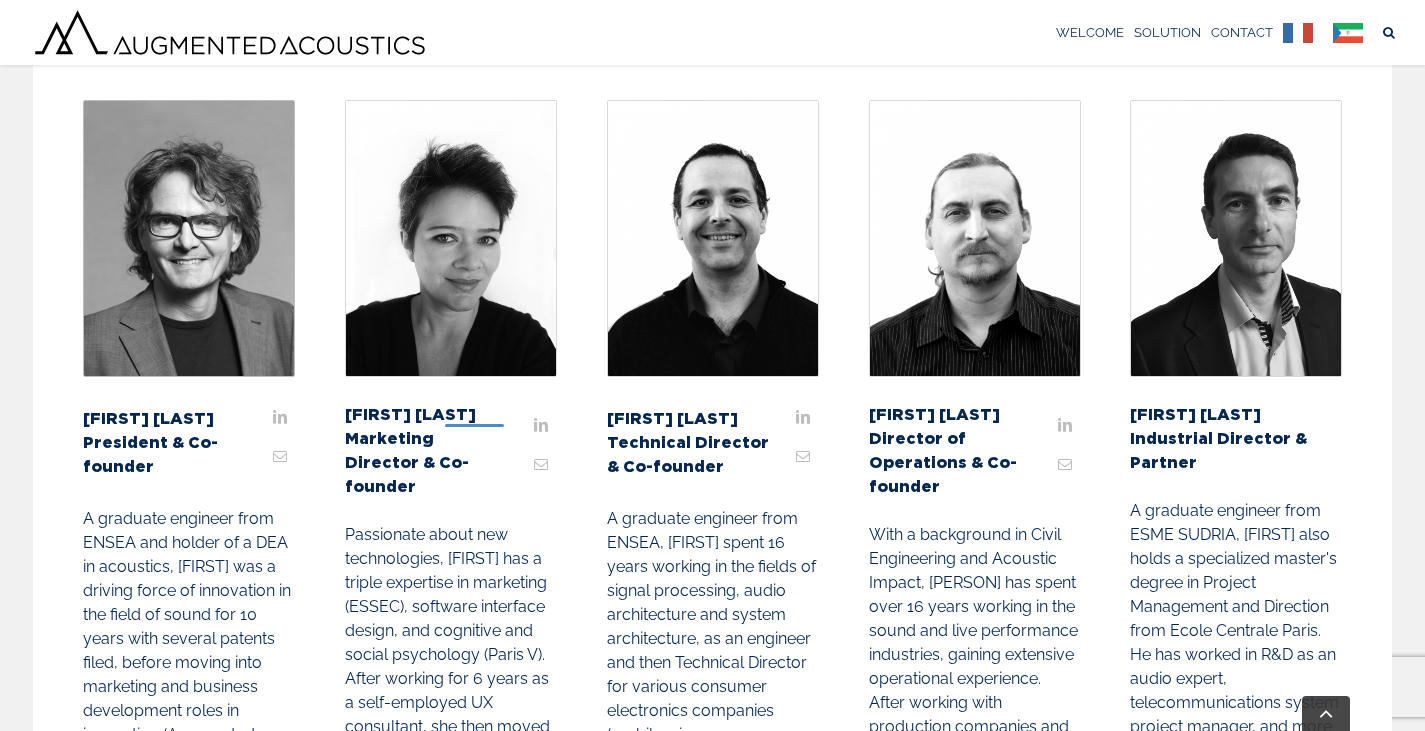 copy on "PLAsse" 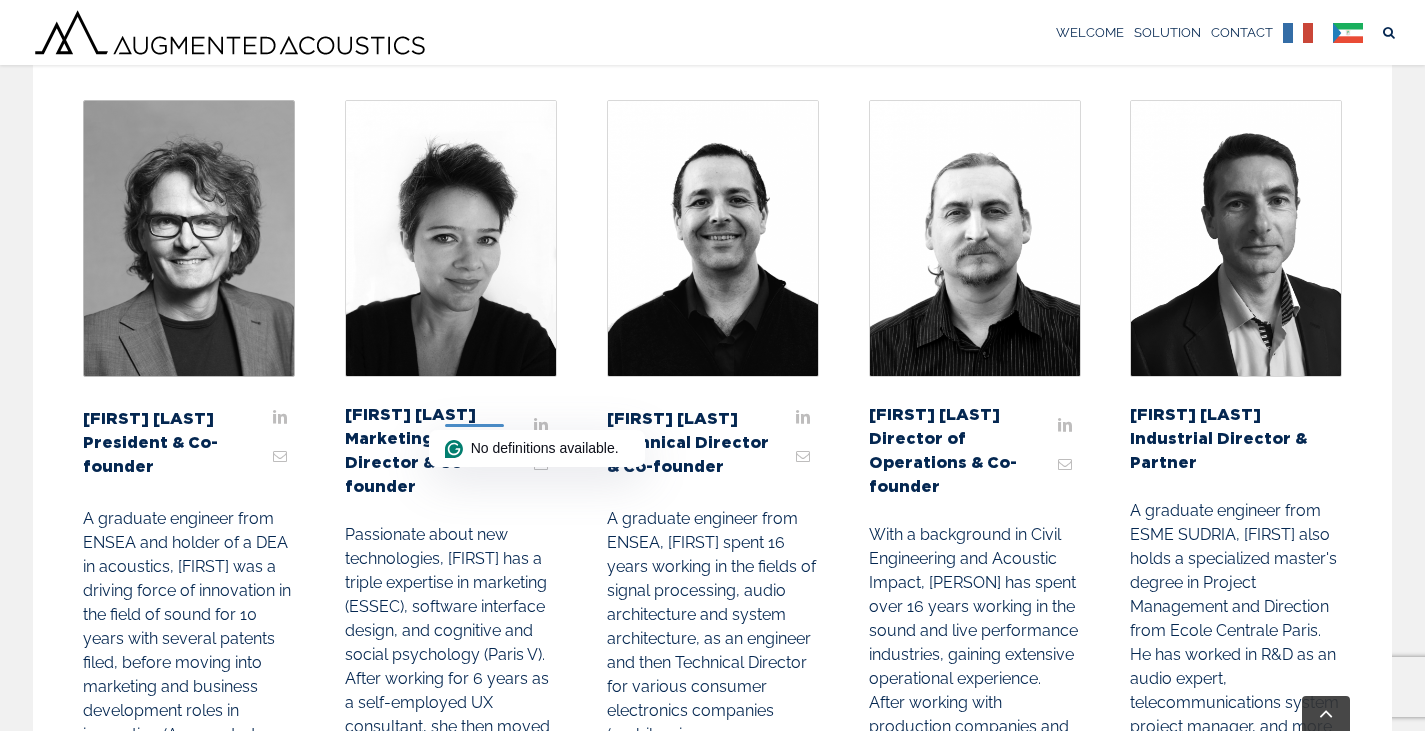 click on "Passionate about new technologies, [FIRST] has a triple expertise in marketing (ESSEC), software interface design, and cognitive and social psychology (Paris V). After working for [AGE] years as a self-employed UX consultant, she then moved into managing creative teams and then moved into innovation and marketing in the fields of mobile and NICTs." at bounding box center [447, 690] 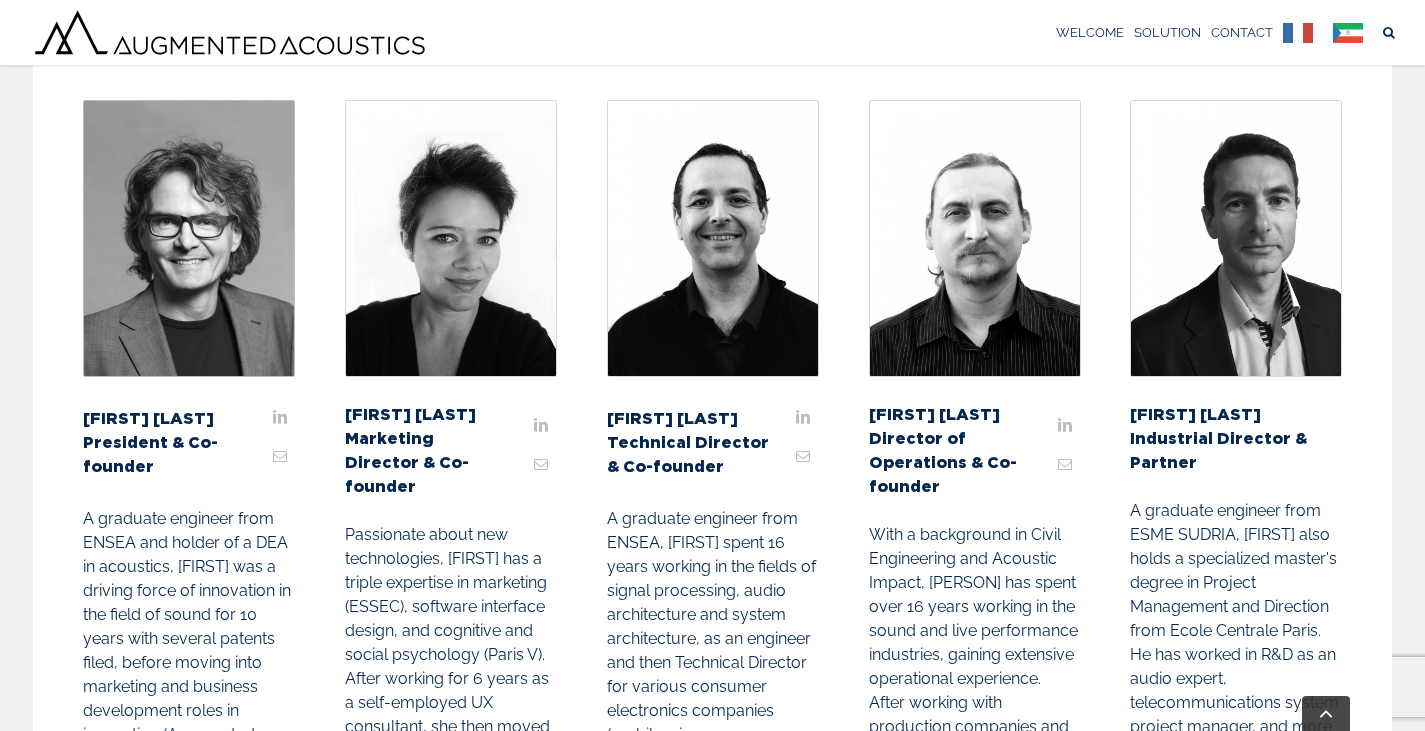 click on "[FIRST] [LAST]" at bounding box center (672, 418) 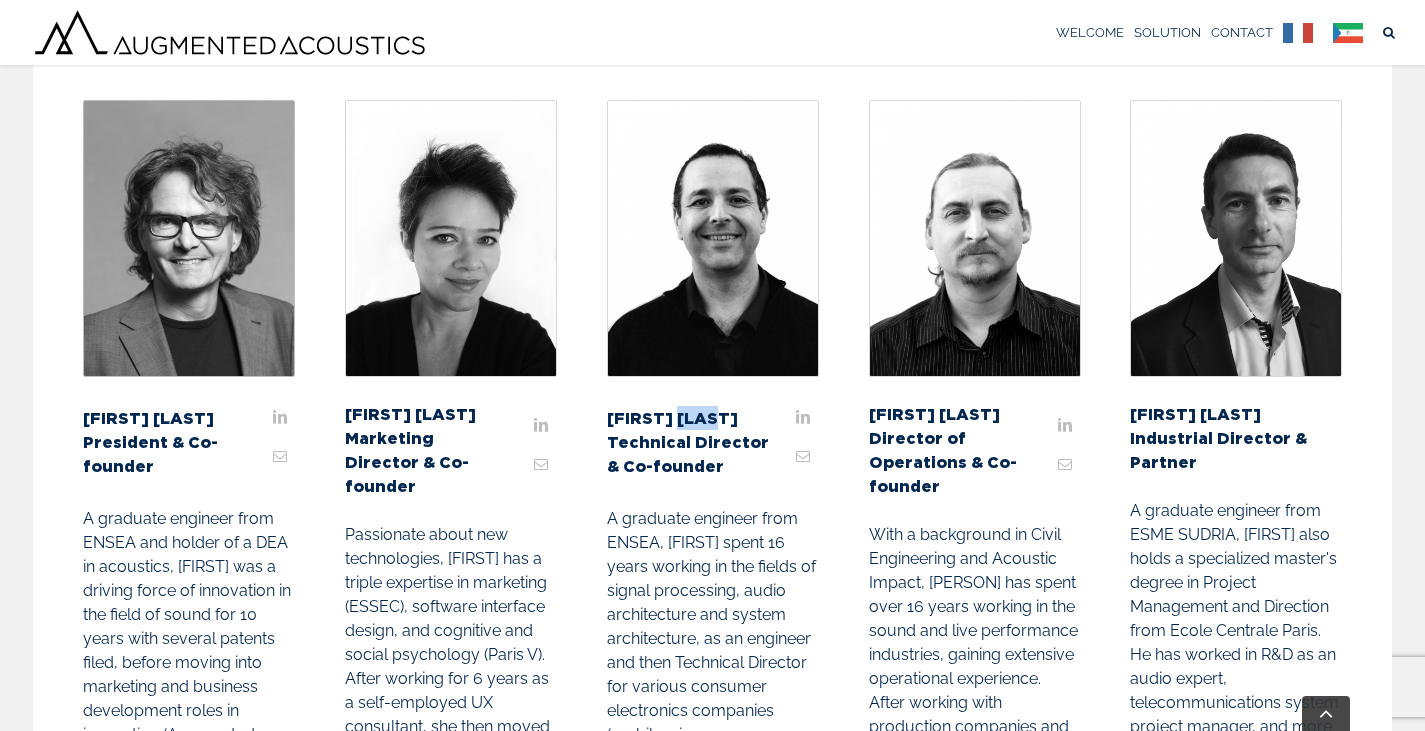 click on "[FIRST] [LAST]" at bounding box center (672, 418) 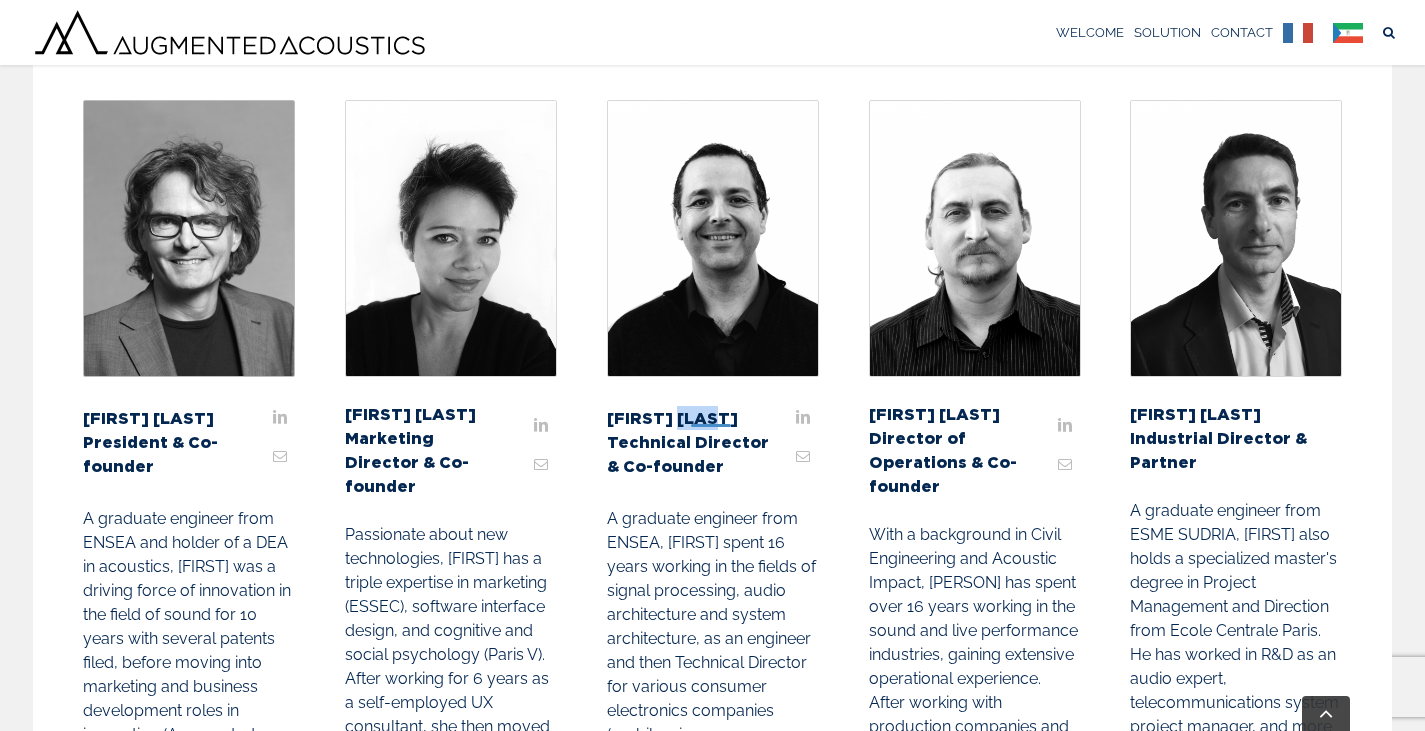 copy on "SAID" 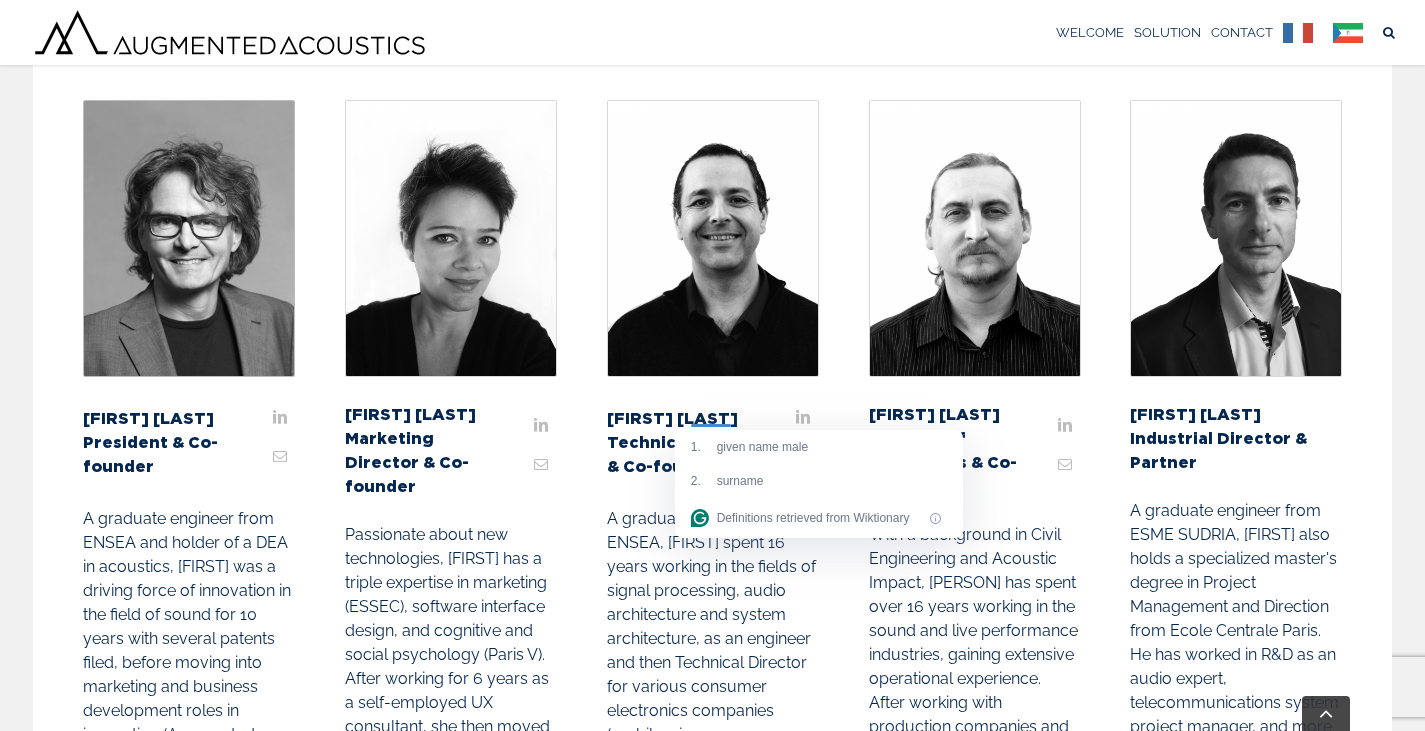 click on "STEPHANE DUFOSSE President & Co-founder A graduate engineer from ENSEA and holder of a DEA in acoustics, Stéphane was a driving force of innovation in the field of sound for 10 years with several patents filed, before moving into marketing and business development roles in innovation (Augmented Reality, Cloud Gaming, m-Payment).
Passionate about music and a bassist himself, Stéphane is also President of the Foud'Rock Festival STEPHANIE PLAsse Marketing Director & Co-founder Passionate about new technologies, Stéphanie has a triple expertise in marketing (ESSEC), software interface design, and cognitive and social psychology (Paris V). After working for 6 years as a self-employed UX consultant, she then moved into managing creative teams and then moved into innovation and marketing in the fields of mobile and NICTs.
A jazz fan, she also enjoys scuba diving. LAURENT SAID Technical Director & Co-founder
FREDERIC PATY Director of Operations & Co-founder
VINCENT CARON Industrial Director & Partner" at bounding box center [712, 1077] 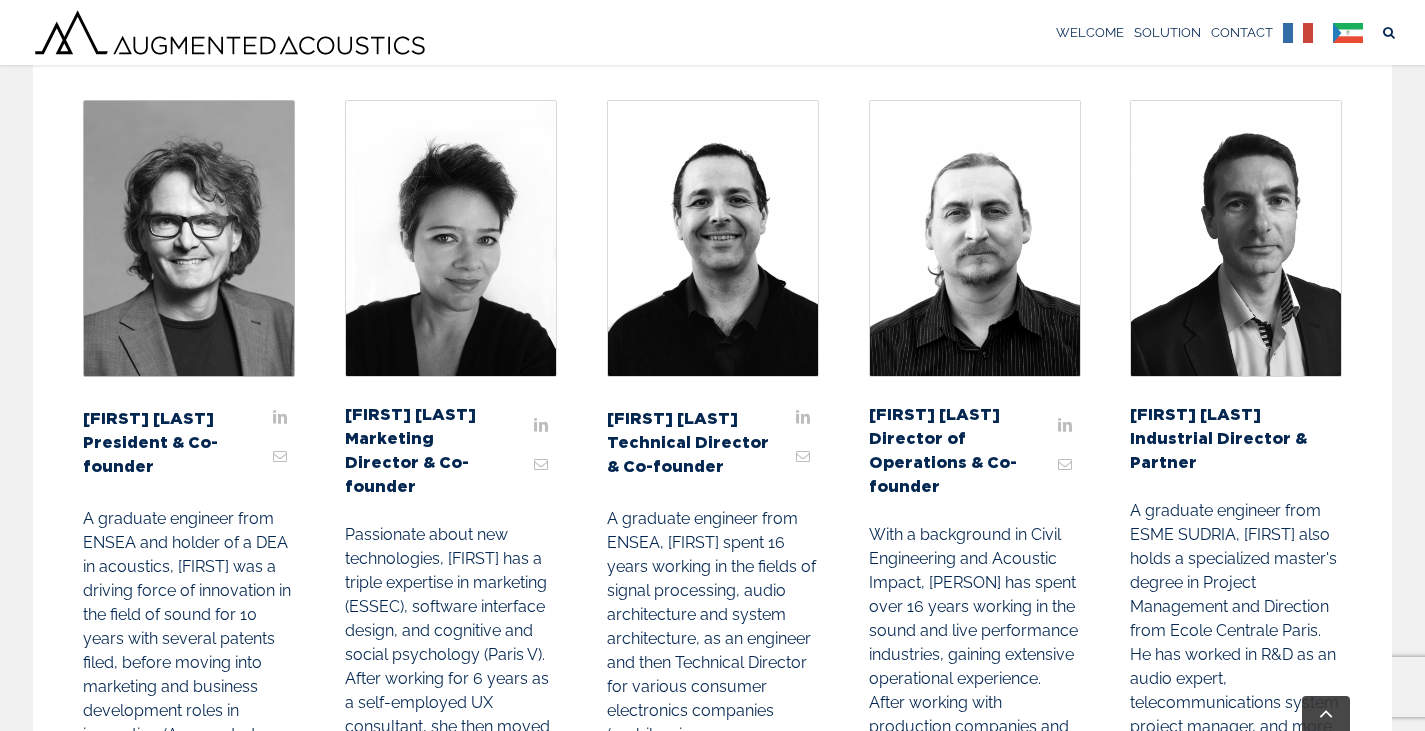 click on "[FIRST] [LAST]" at bounding box center (934, 414) 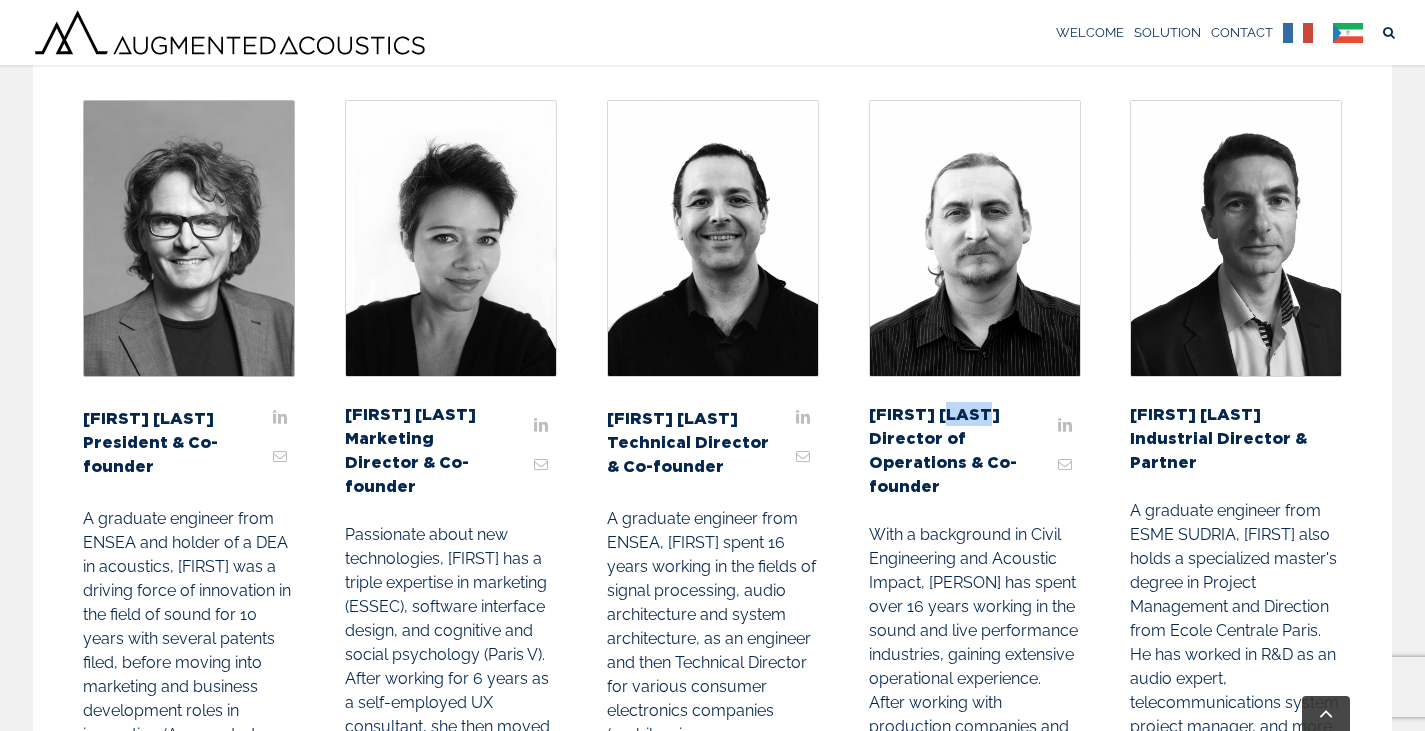 click on "[FIRST] [LAST]" at bounding box center (934, 414) 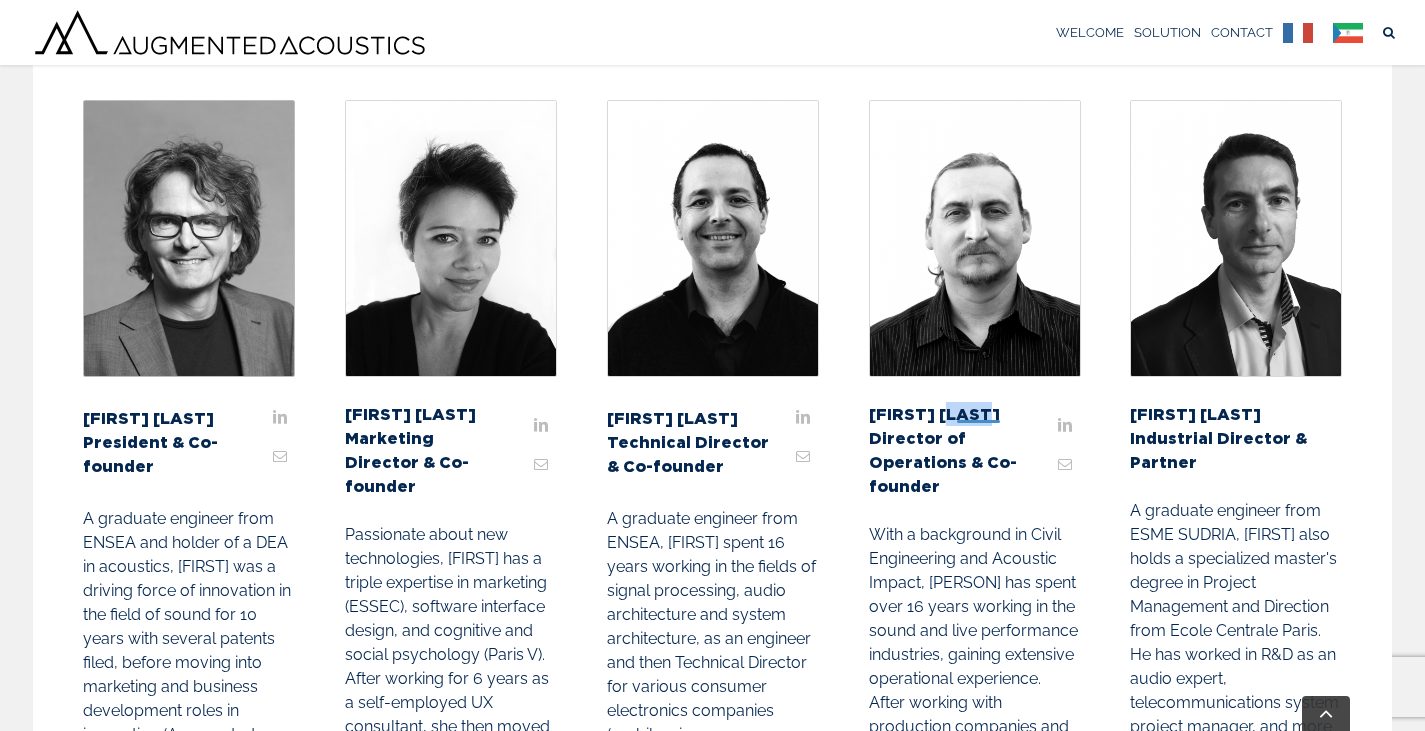 copy on "PATY" 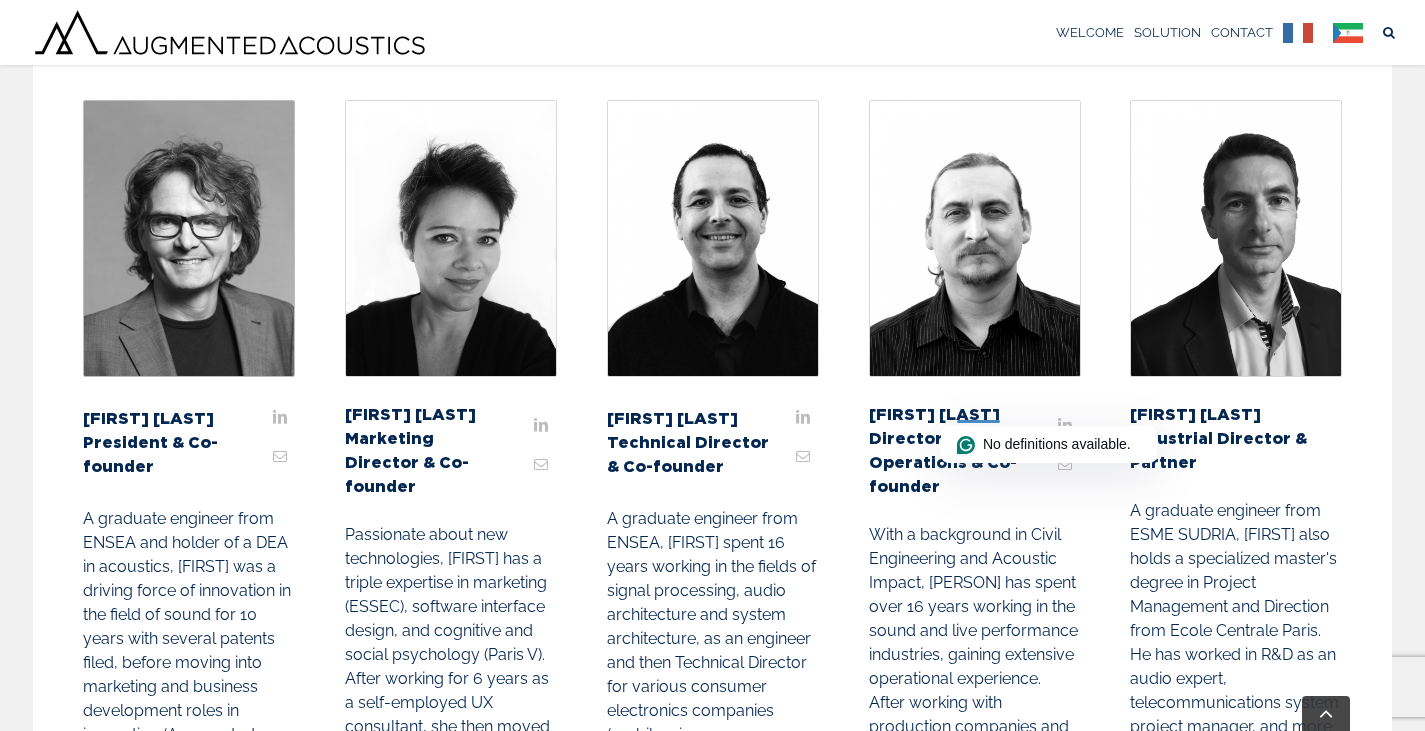 click on "STEPHANE DUFOSSE President & Co-founder A graduate engineer from ENSEA and holder of a DEA in acoustics, Stéphane was a driving force of innovation in the field of sound for 10 years with several patents filed, before moving into marketing and business development roles in innovation (Augmented Reality, Cloud Gaming, m-Payment).
Passionate about music and a bassist himself, Stéphane is also President of the Foud'Rock Festival STEPHANIE PLAsse Marketing Director & Co-founder Passionate about new technologies, Stéphanie has a triple expertise in marketing (ESSEC), software interface design, and cognitive and social psychology (Paris V). After working for 6 years as a self-employed UX consultant, she then moved into managing creative teams and then moved into innovation and marketing in the fields of mobile and NICTs.
A jazz fan, she also enjoys scuba diving. LAURENT SAID Technical Director & Co-founder
FREDERIC PATY Director of Operations & Co-founder
VINCENT CARON Industrial Director & Partner" at bounding box center (712, 1077) 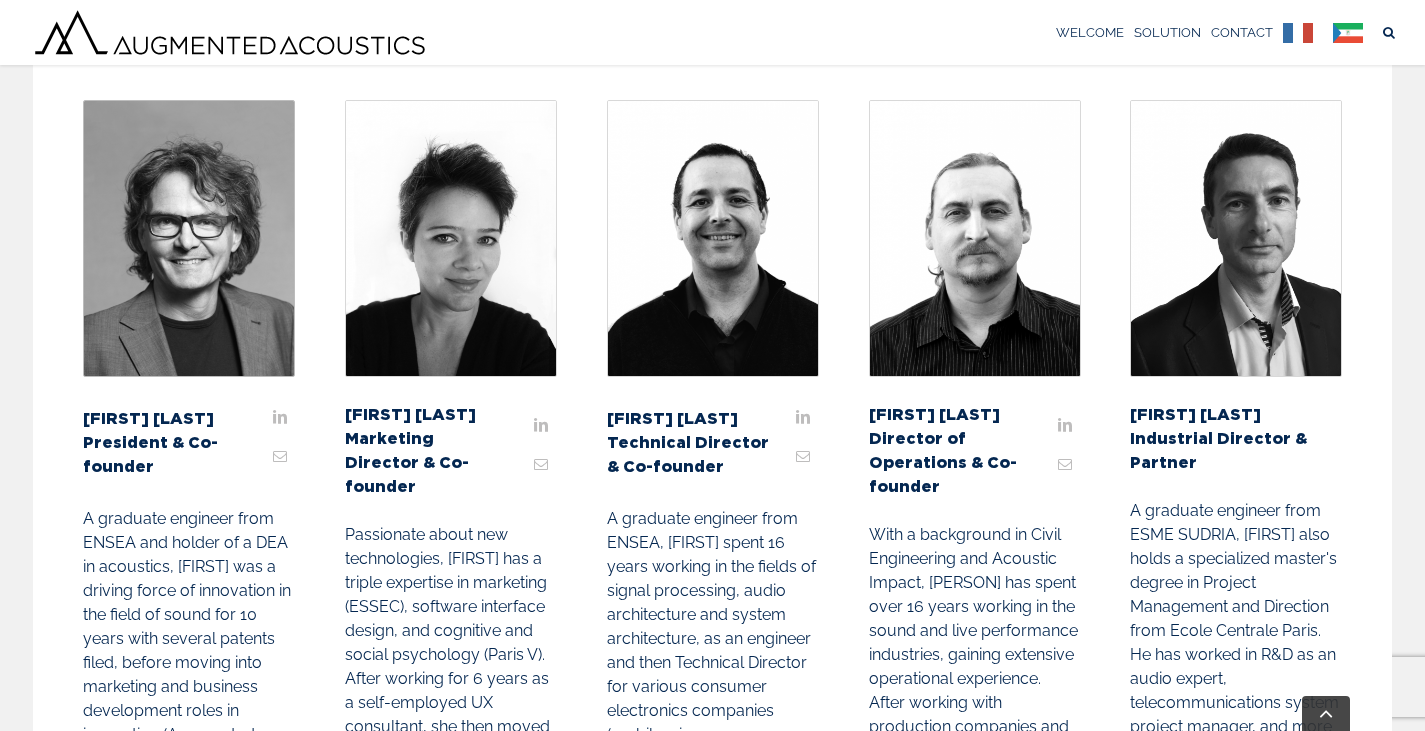 click on "[FIRST] [LAST]" at bounding box center [1195, 414] 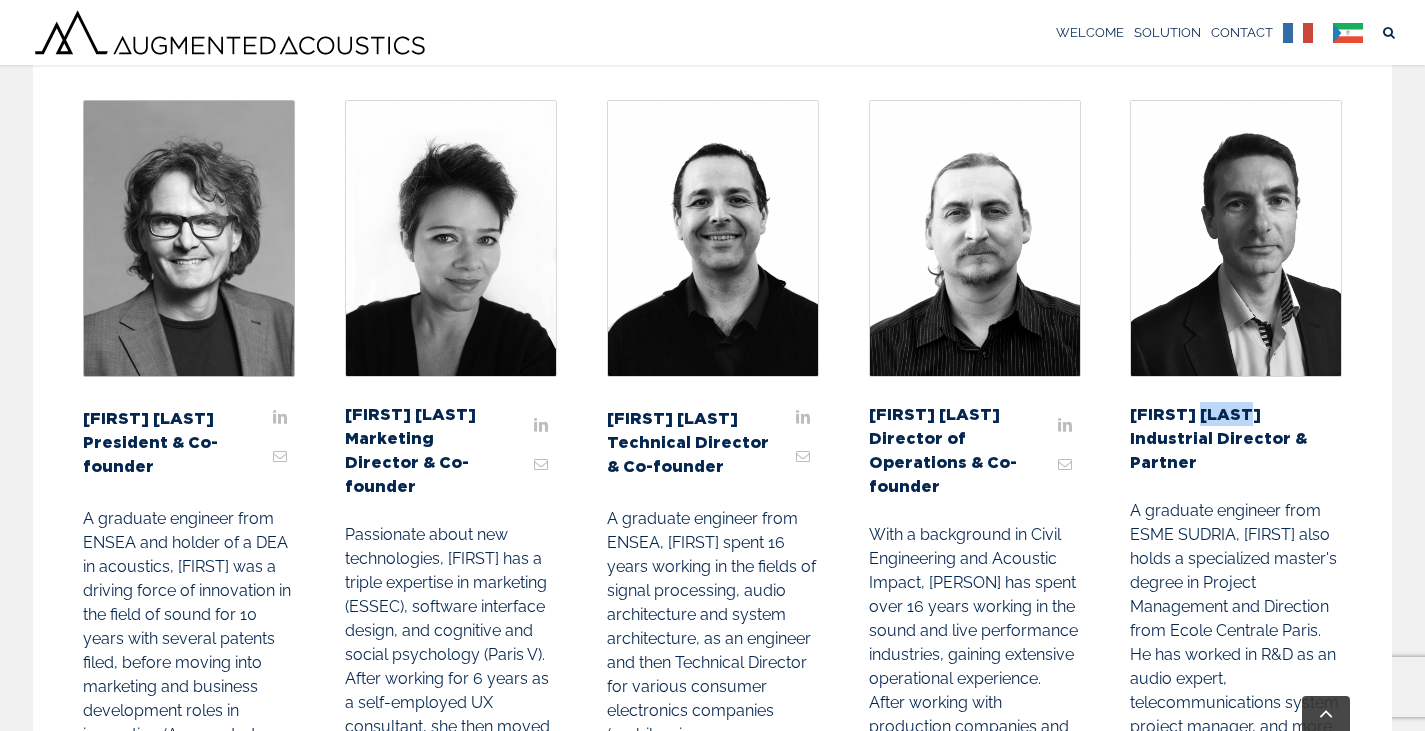 click on "[FIRST] [LAST]" at bounding box center [1195, 414] 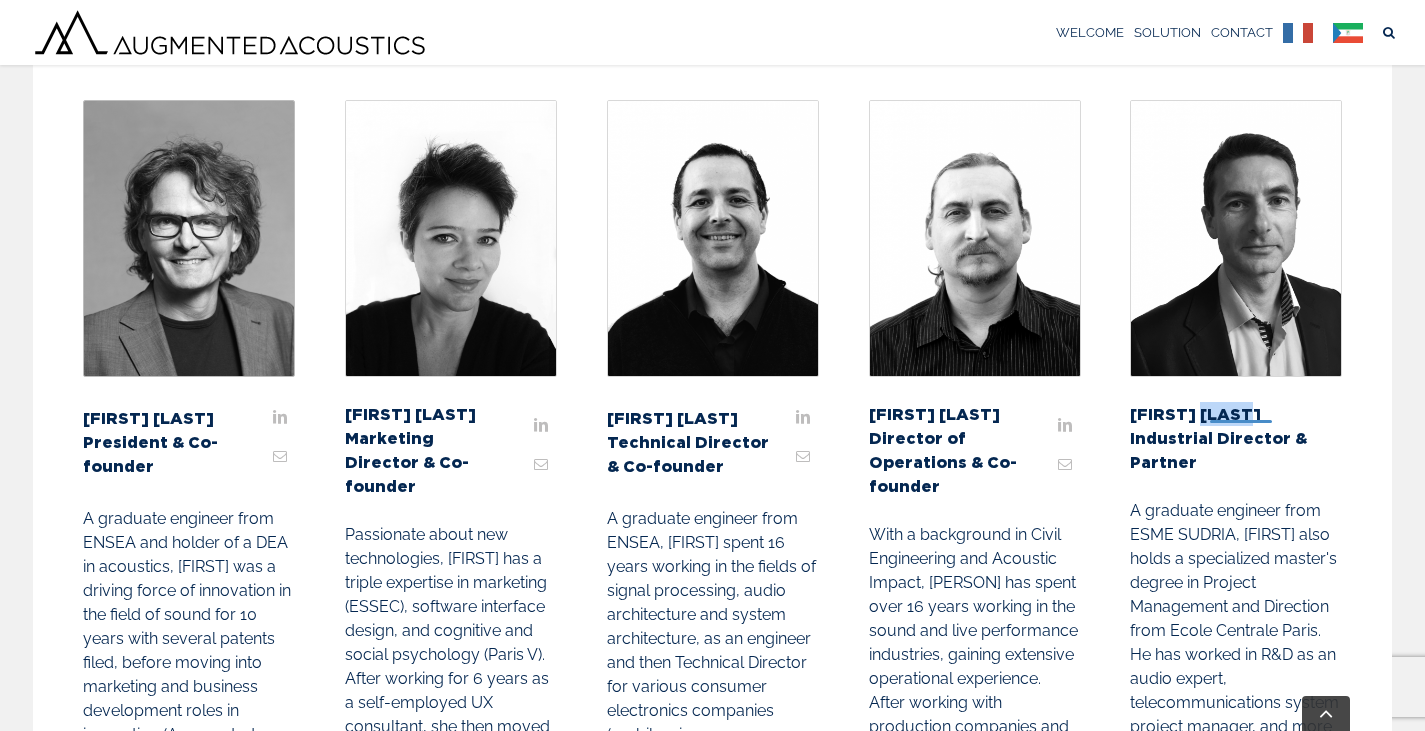 copy on "CARON" 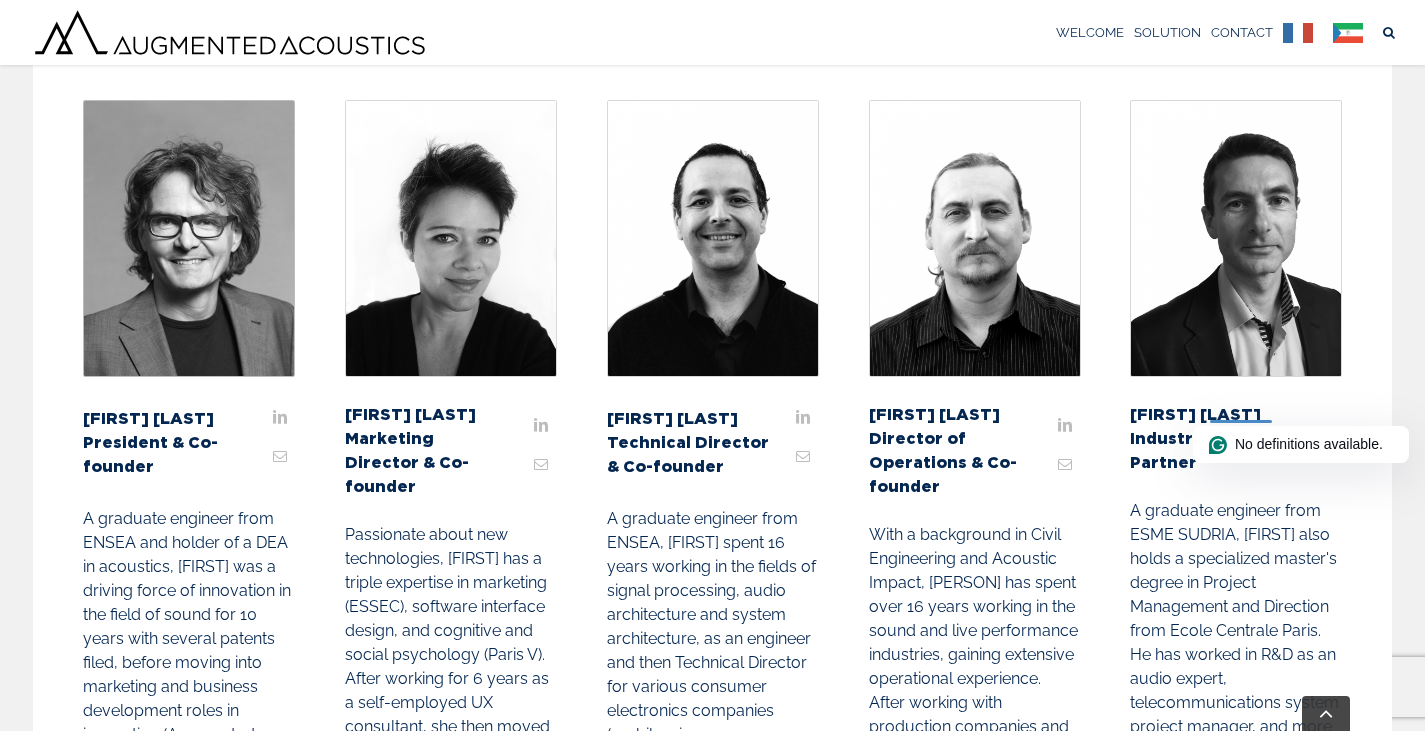 click on "STEPHANE DUFOSSE President & Co-founder A graduate engineer from ENSEA and holder of a DEA in acoustics, Stéphane was a driving force of innovation in the field of sound for 10 years with several patents filed, before moving into marketing and business development roles in innovation (Augmented Reality, Cloud Gaming, m-Payment).
Passionate about music and a bassist himself, Stéphane is also President of the Foud'Rock Festival STEPHANIE PLAsse Marketing Director & Co-founder Passionate about new technologies, Stéphanie has a triple expertise in marketing (ESSEC), software interface design, and cognitive and social psychology (Paris V). After working for 6 years as a self-employed UX consultant, she then moved into managing creative teams and then moved into innovation and marketing in the fields of mobile and NICTs.
A jazz fan, she also enjoys scuba diving. LAURENT SAID Technical Director & Co-founder
FREDERIC PATY Director of Operations & Co-founder
VINCENT CARON Industrial Director & Partner" at bounding box center [712, 1077] 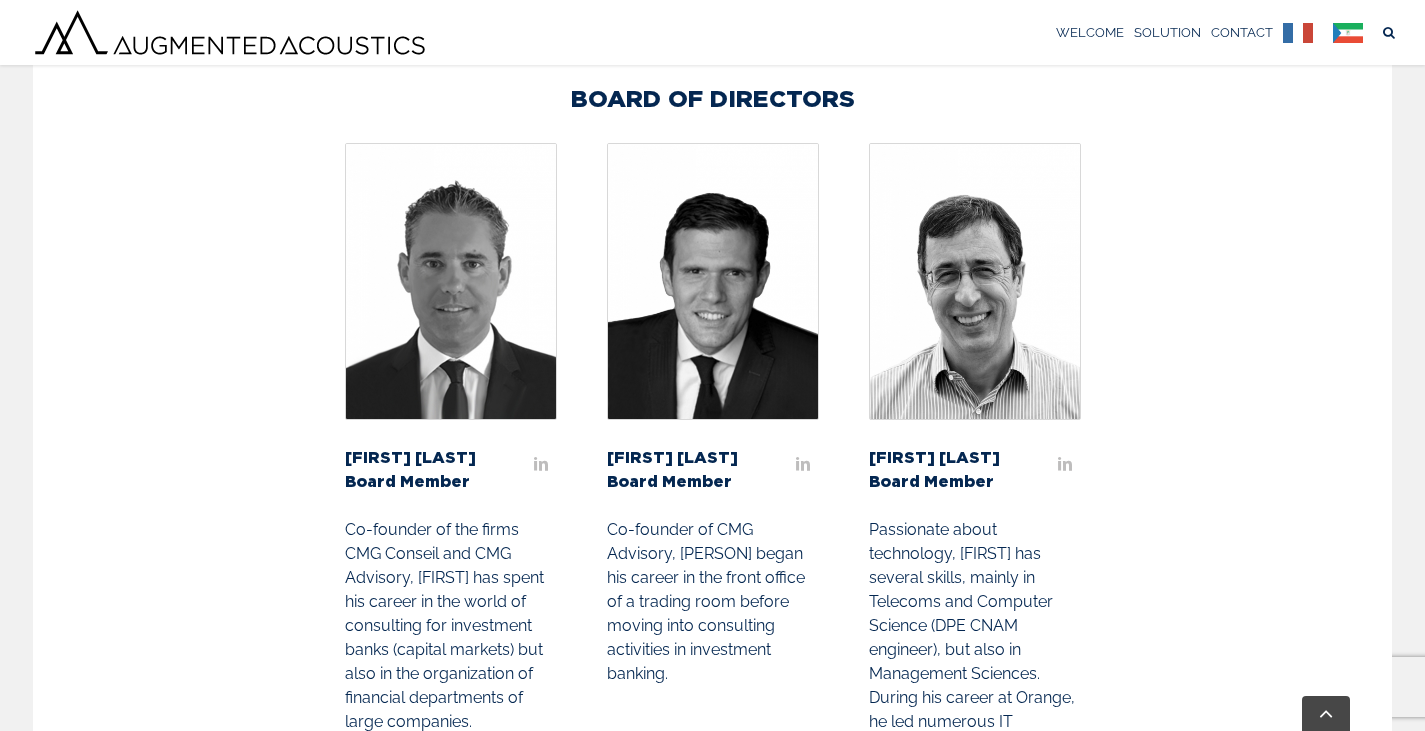 scroll, scrollTop: 3384, scrollLeft: 0, axis: vertical 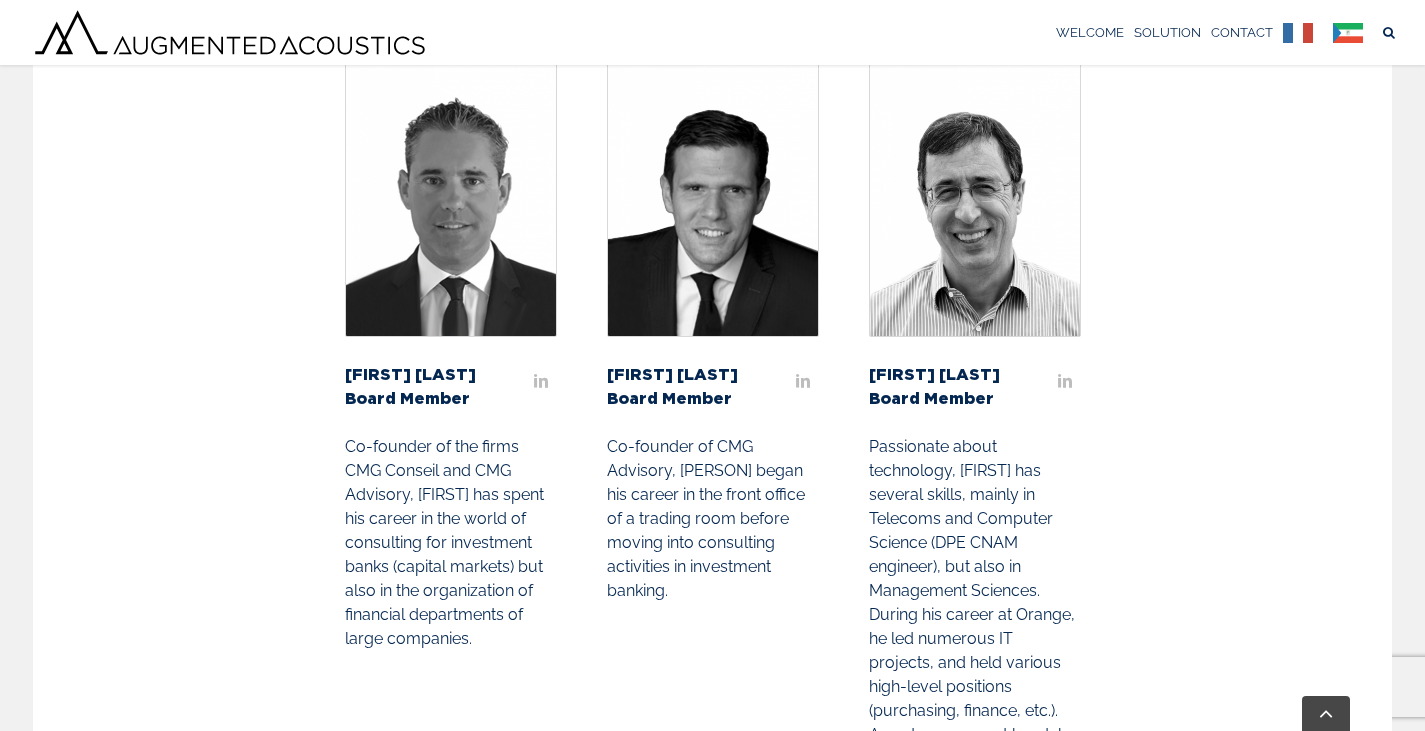 click on "RAPHAEL FAURE Board Member Co-founder of the firms CMG Conseil and CMG Advisory, Raphaël has spent his career in the world of consulting for investment banks (capital markets) but also in the organization of financial departments of large companies." at bounding box center [451, 355] 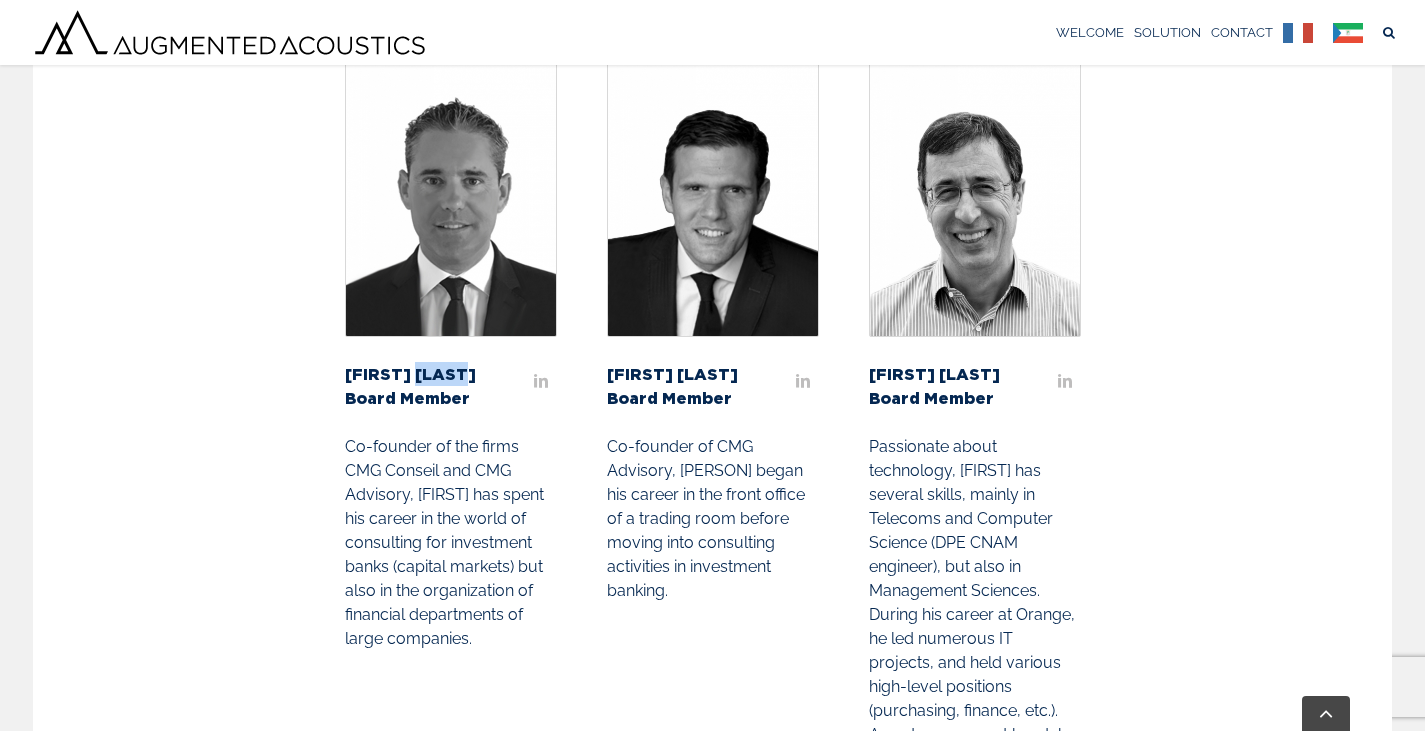 click on "[FIRST] [LAST]" at bounding box center (410, 374) 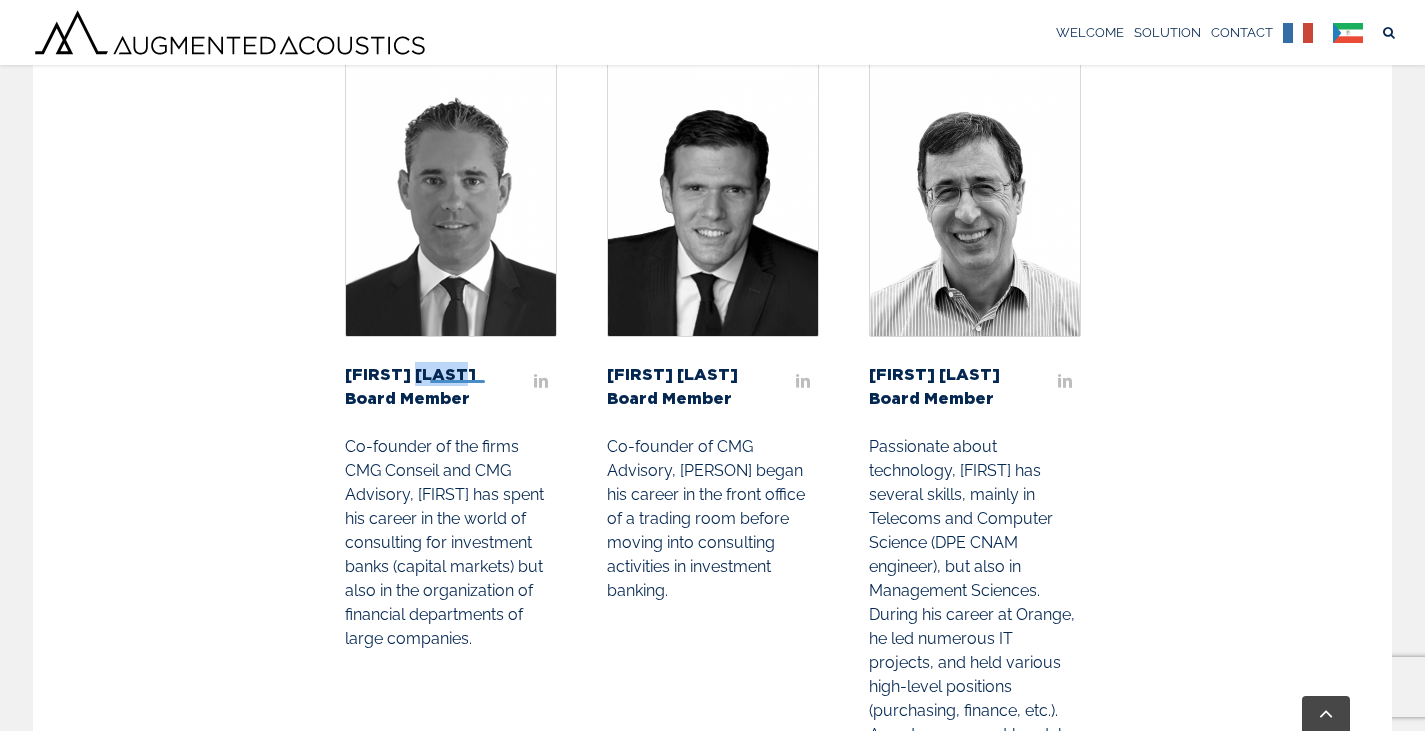 copy on "FAURE" 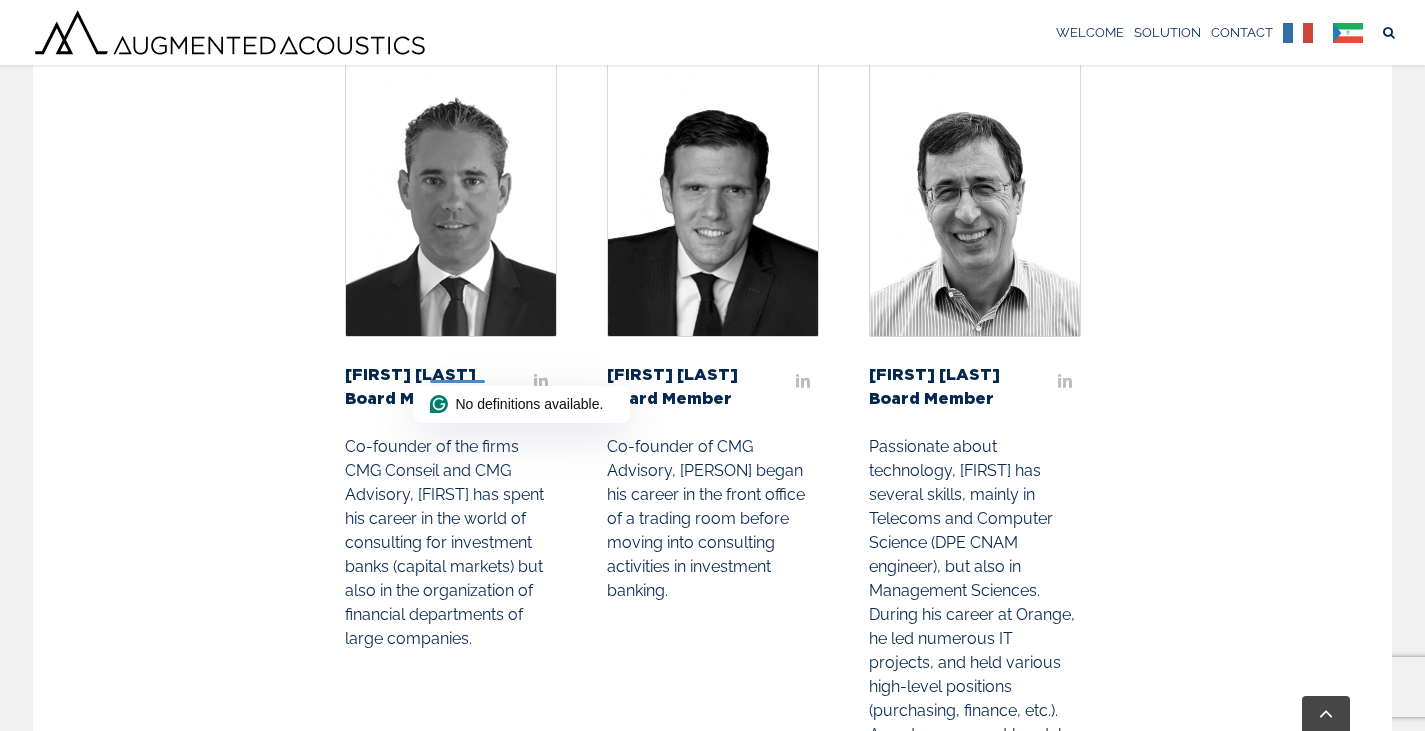 click on "[FIRST] [LAST]" at bounding box center (693, 374) 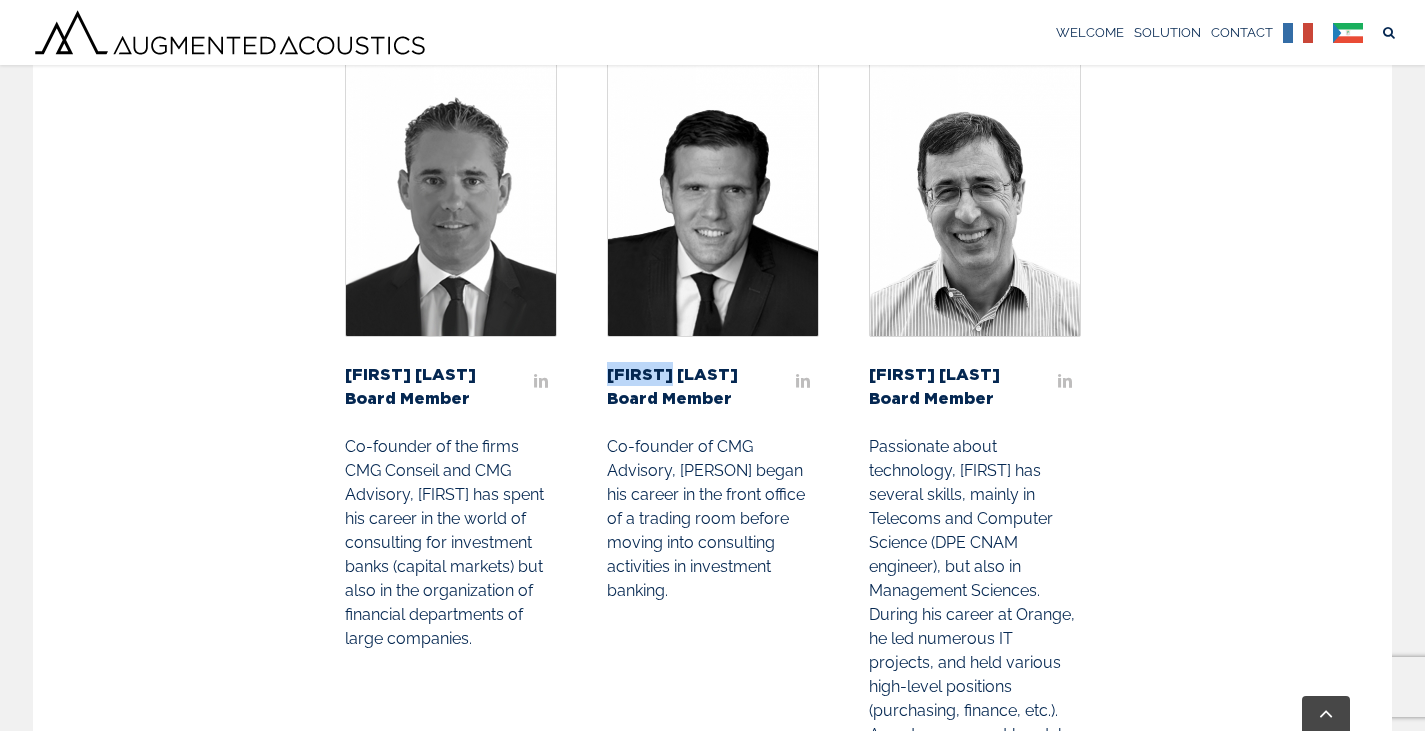 click on "[FIRST] [LAST]" at bounding box center [693, 374] 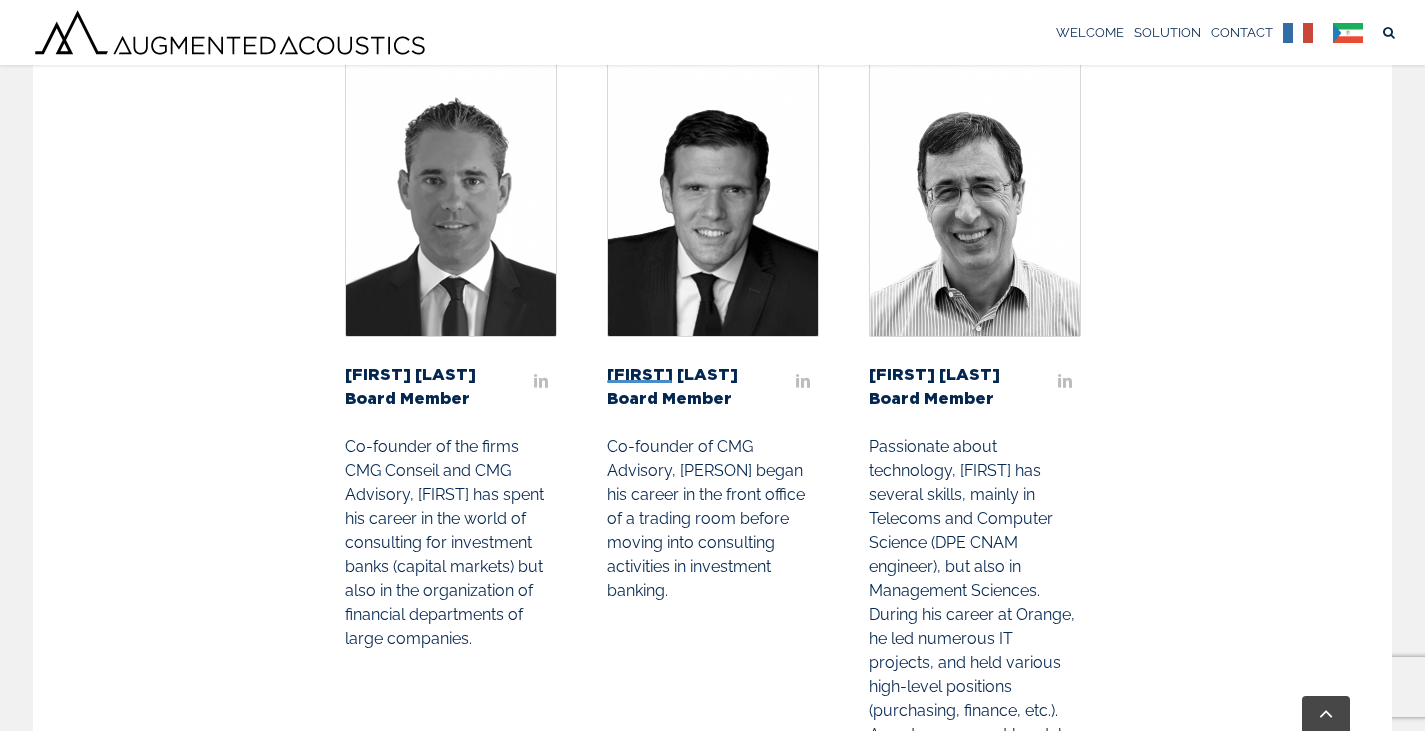 click on "[FIRST] [LAST]" at bounding box center (672, 374) 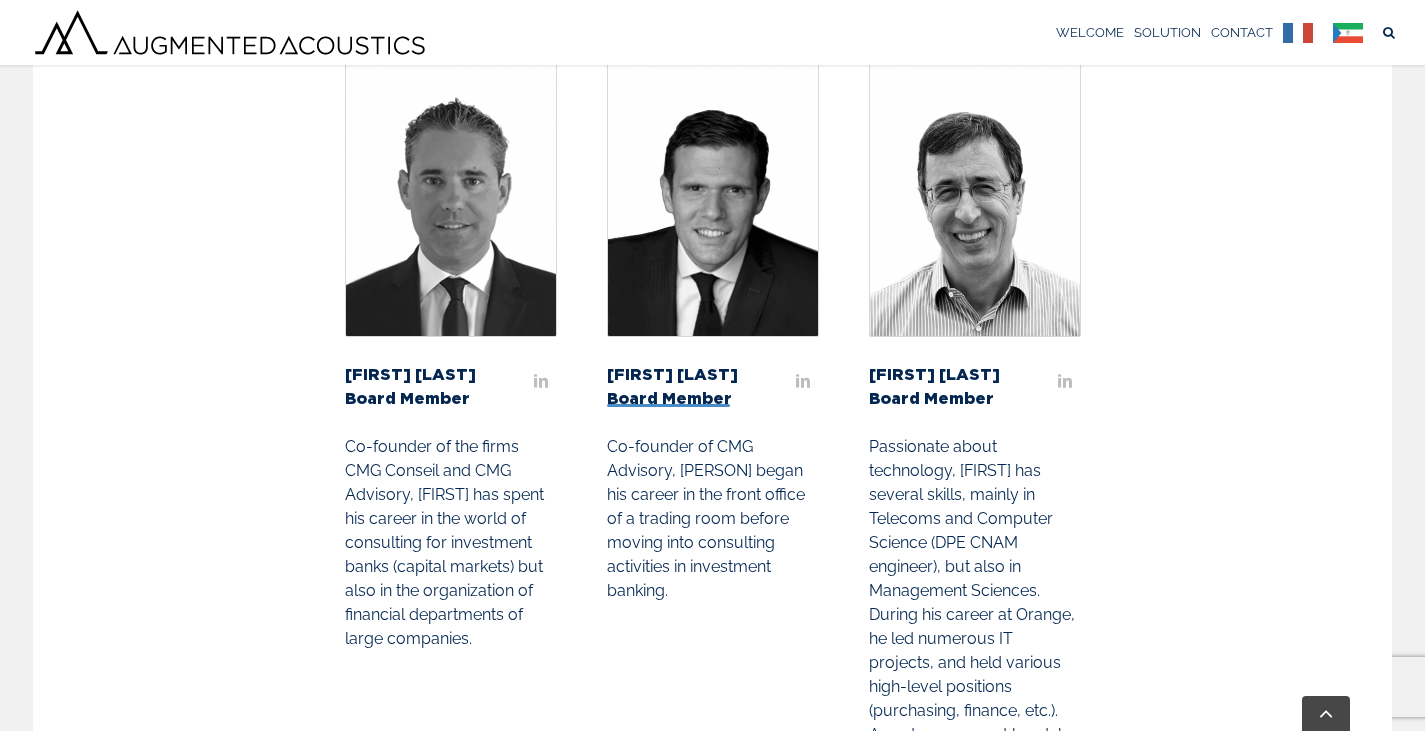 copy on "FICHTENBAUM" 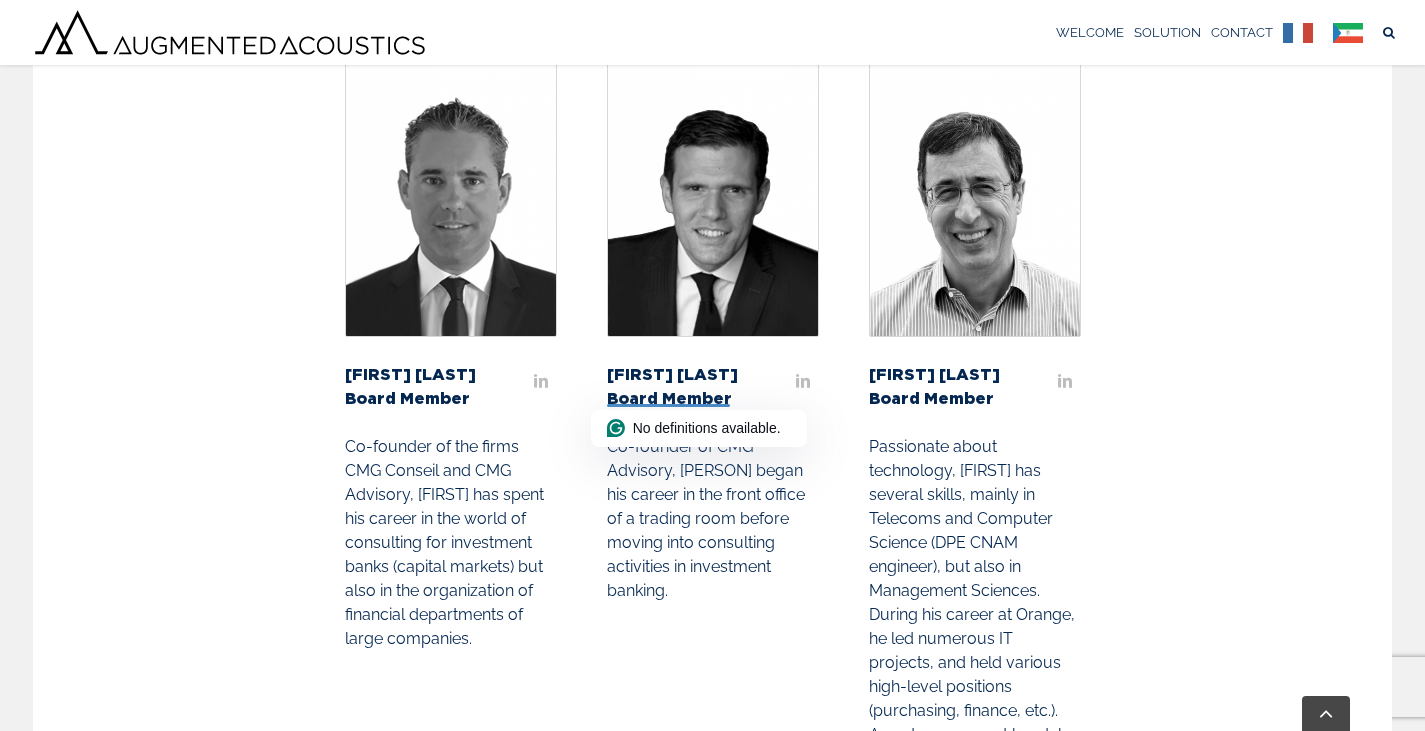 click on "[FIRST] [LAST]" at bounding box center [934, 374] 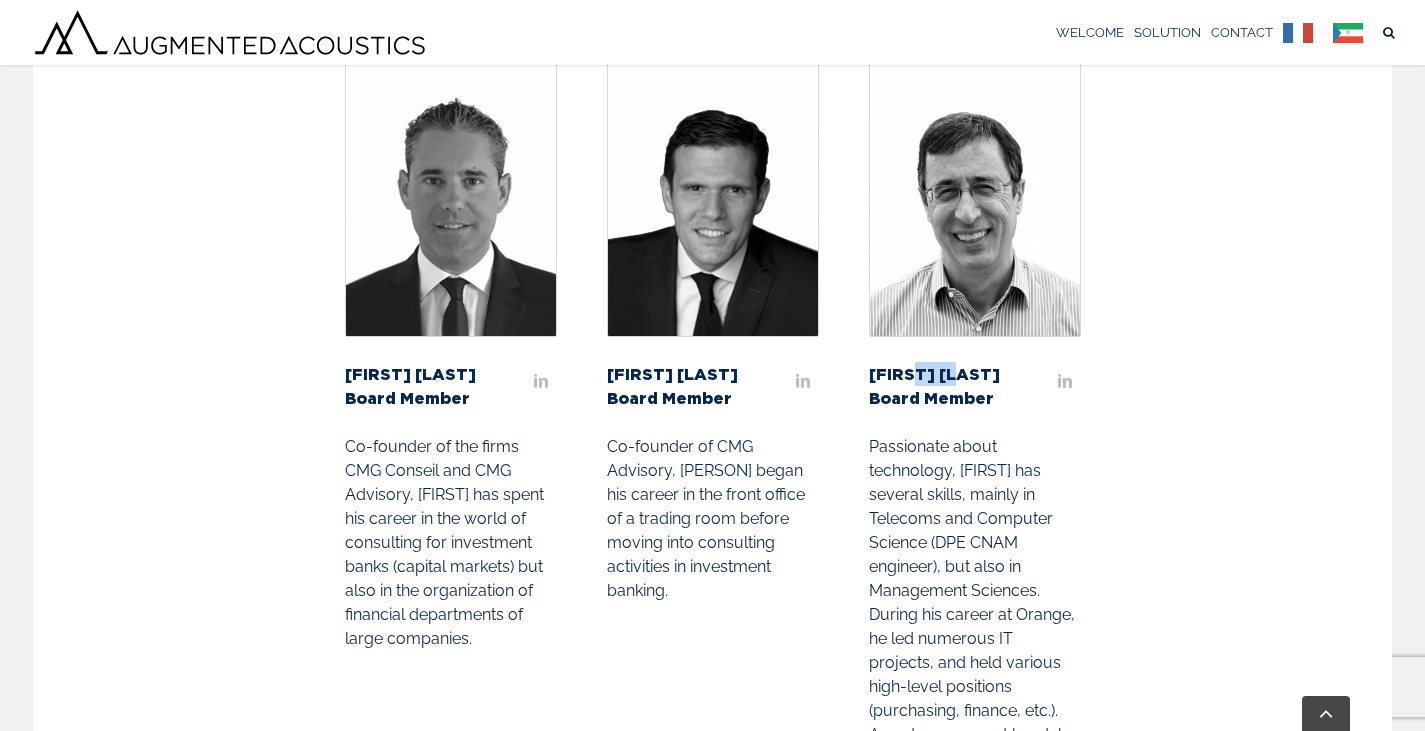click on "[FIRST] [LAST]" at bounding box center (934, 374) 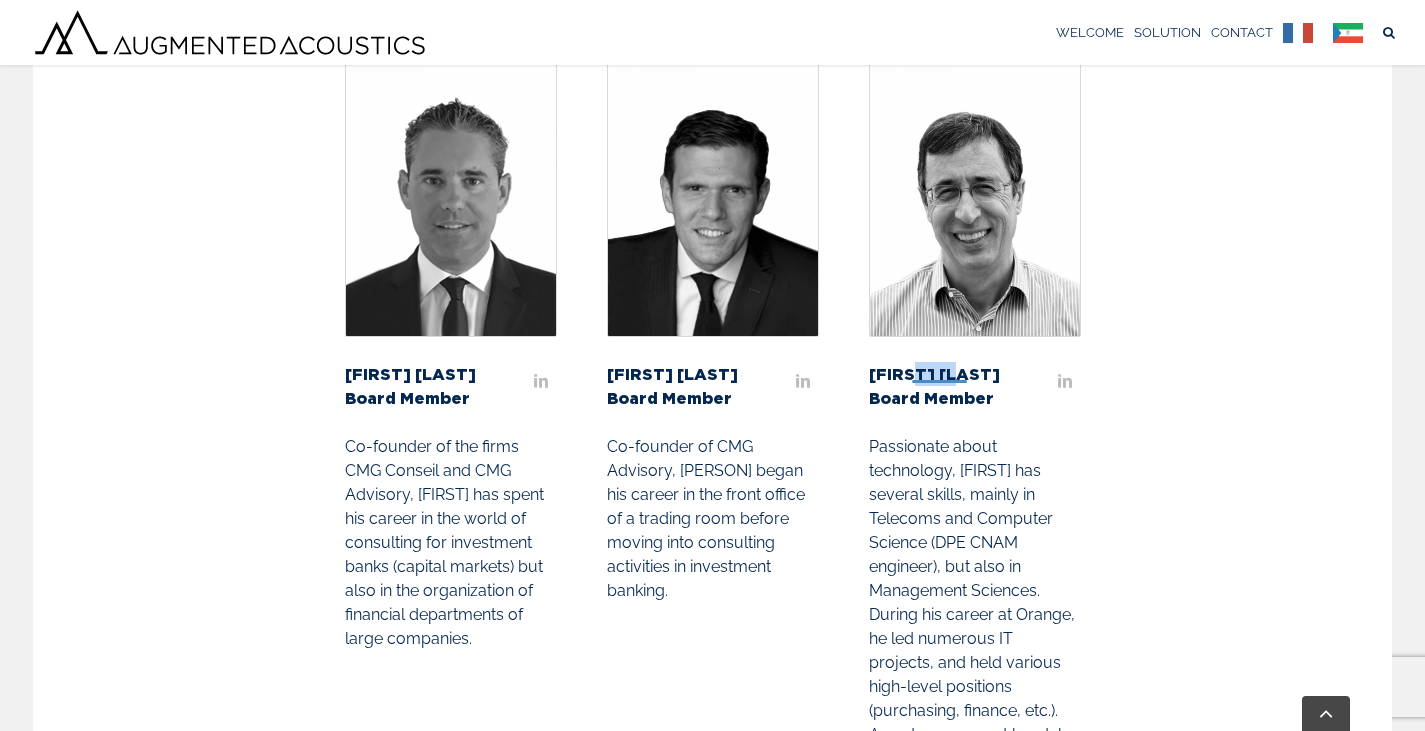 copy on "VALAT" 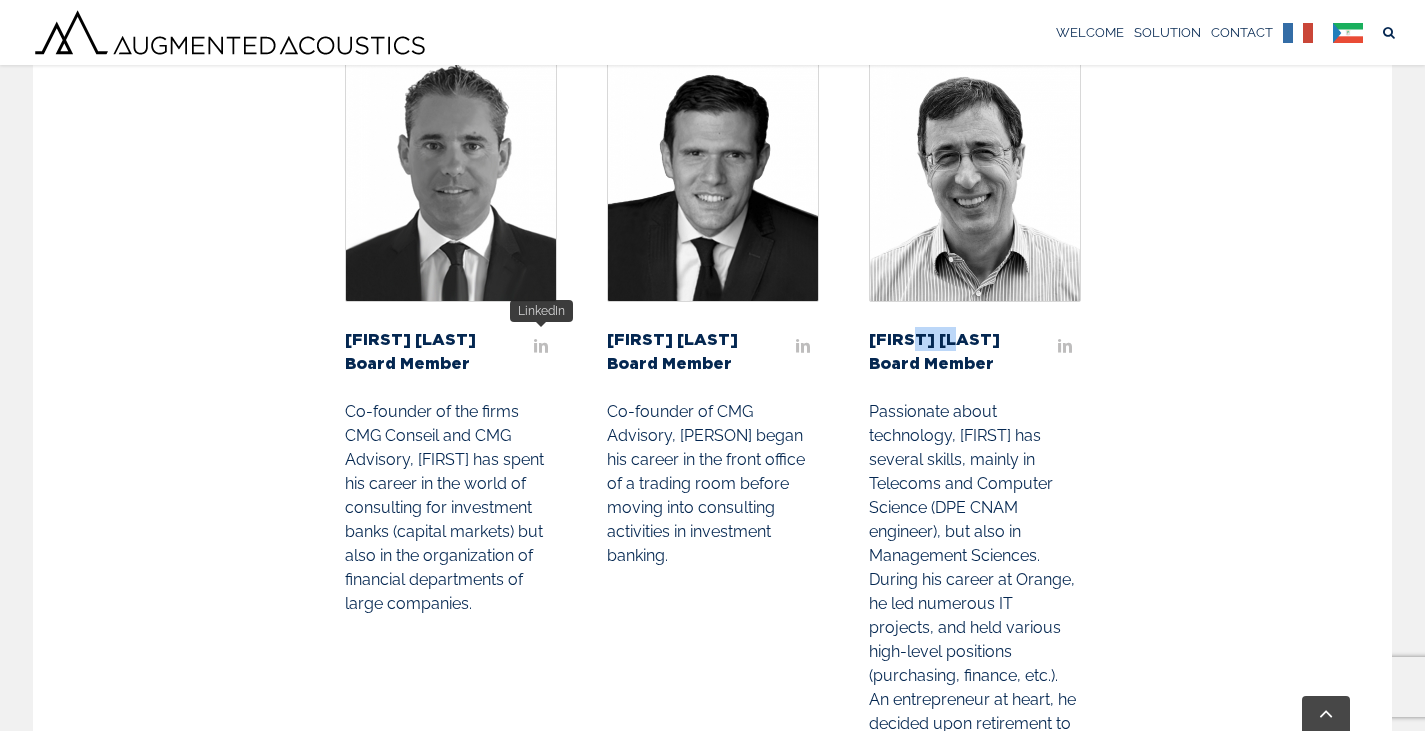 scroll, scrollTop: 3417, scrollLeft: 0, axis: vertical 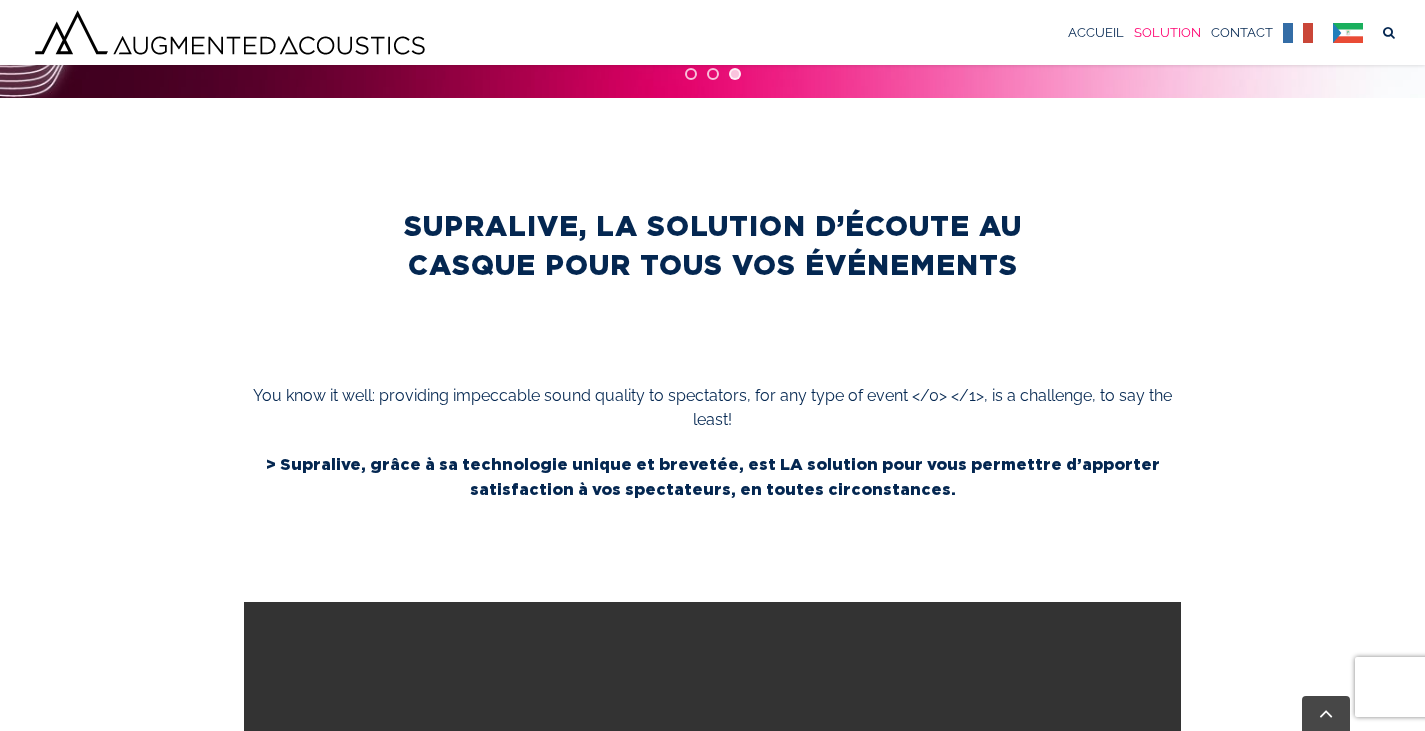 click on "SUPRALIVE, LA SOLUTION D’ÉCOUTE AU CASQUE POUR TOUS VOS ÉVÉNEMENTS" at bounding box center [712, 245] 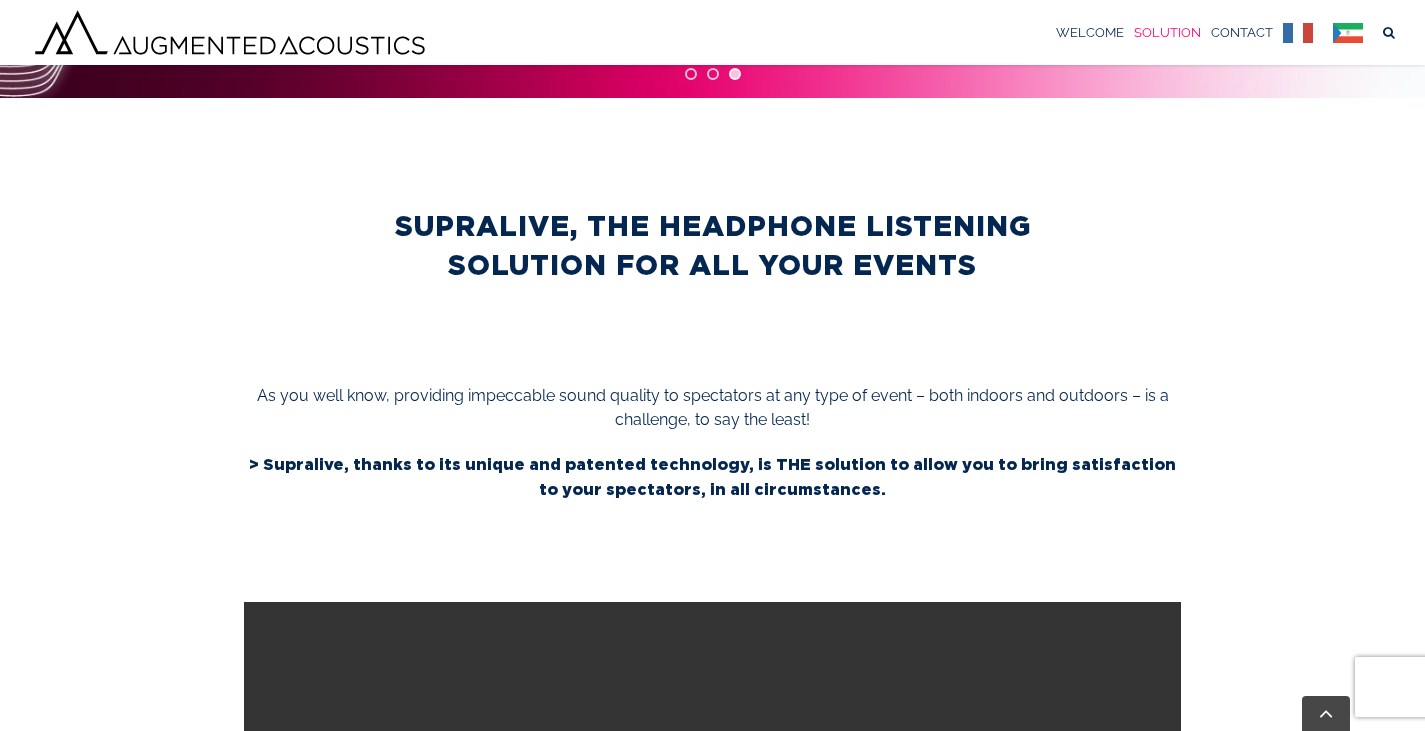 click on "SUPRALIVE, THE HEADPHONE LISTENING SOLUTION FOR ALL YOUR EVENTS As you well know, providing impeccable sound quality to spectators at any type of event – ​​both indoors and outdoors – is a challenge, to say the least!
> Supralive, thanks to its unique and patented technology, is THE solution to allow you to bring satisfaction to your spectators, in all circumstances.
Sorry, your browser doesn't support embedded videos. CONTACT US" at bounding box center [712, 712] 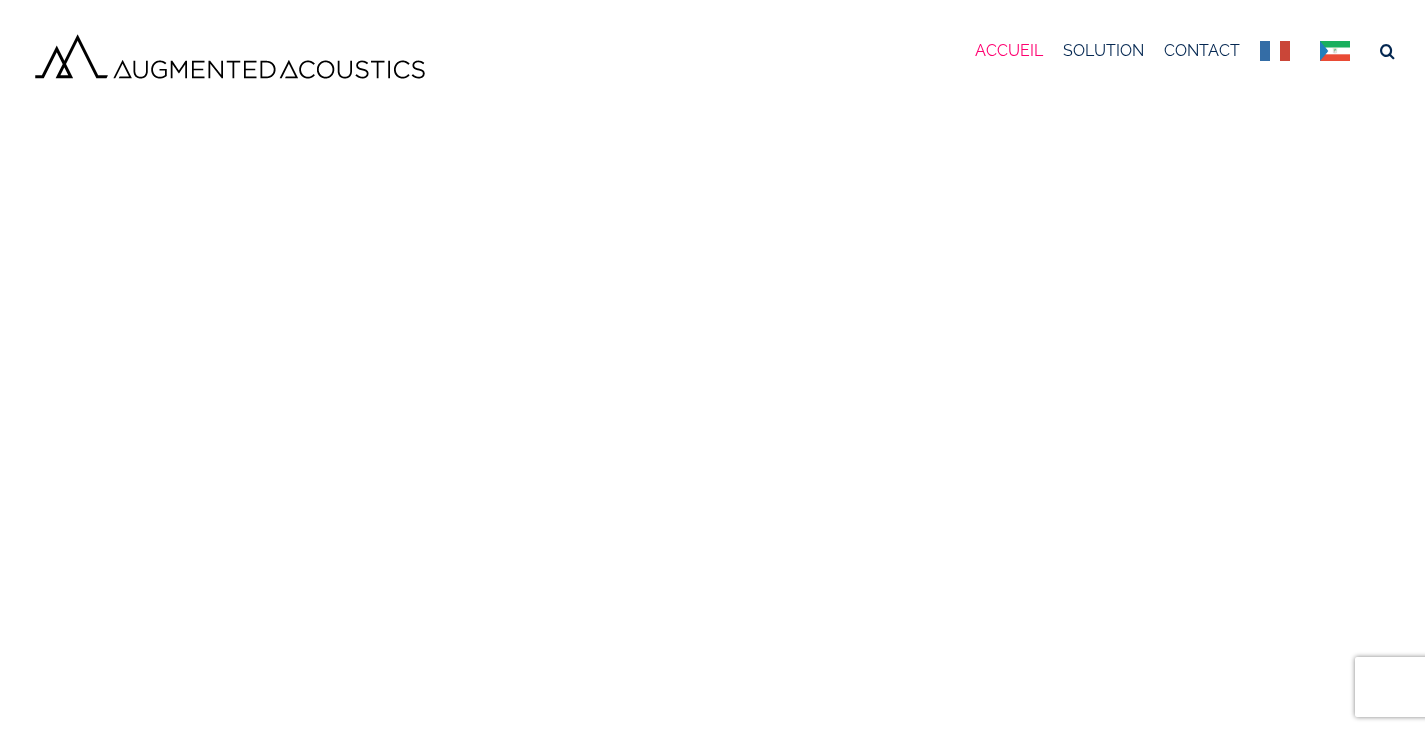scroll, scrollTop: 0, scrollLeft: 0, axis: both 